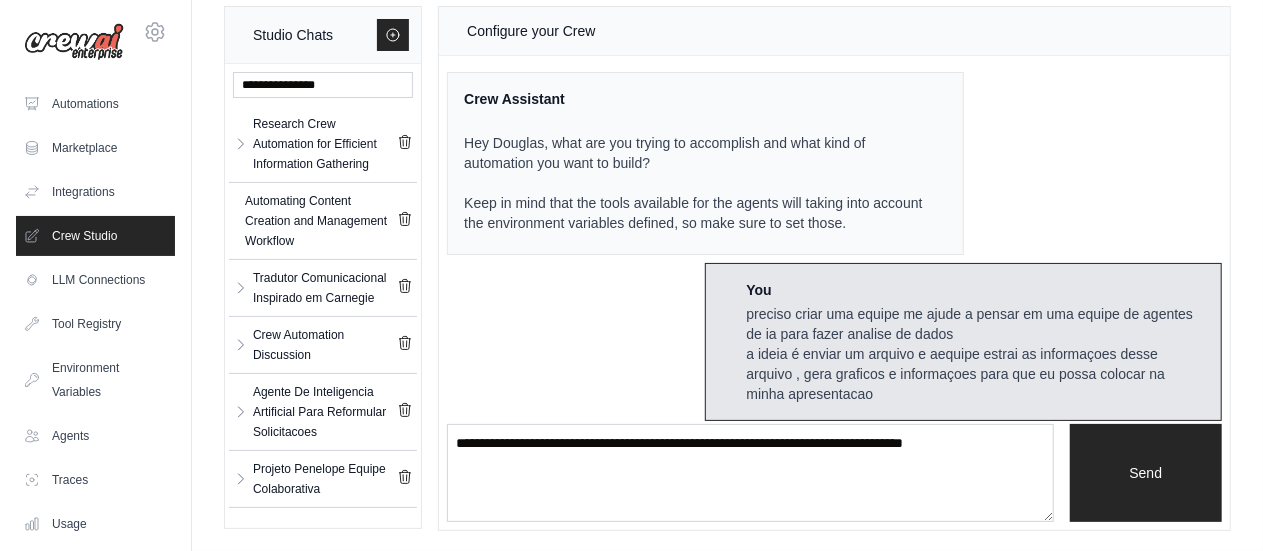 scroll, scrollTop: 22, scrollLeft: 0, axis: vertical 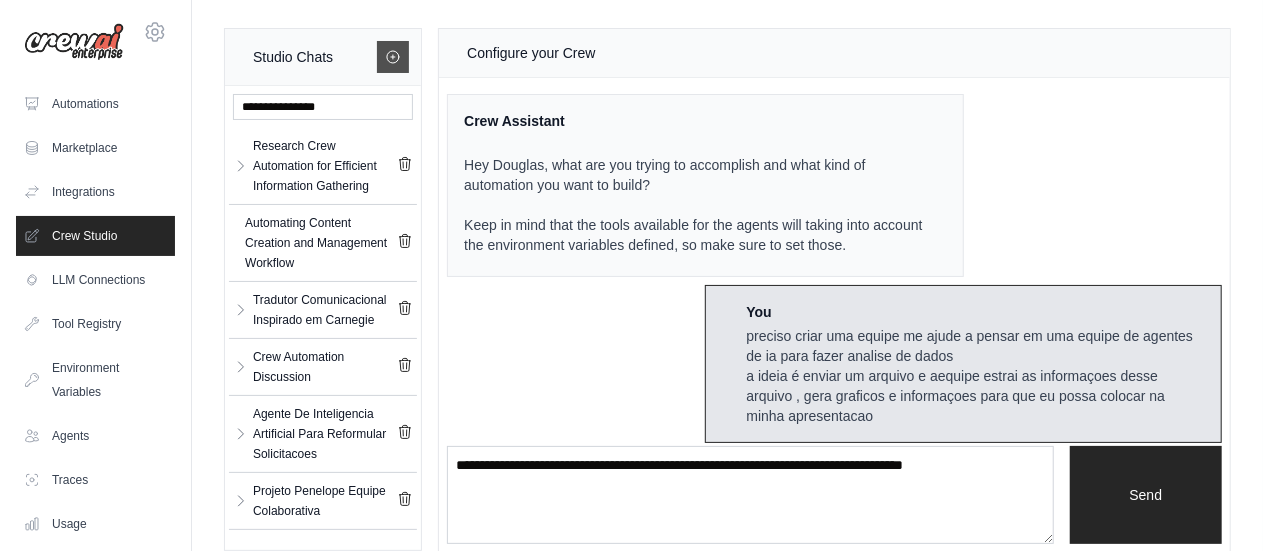 click 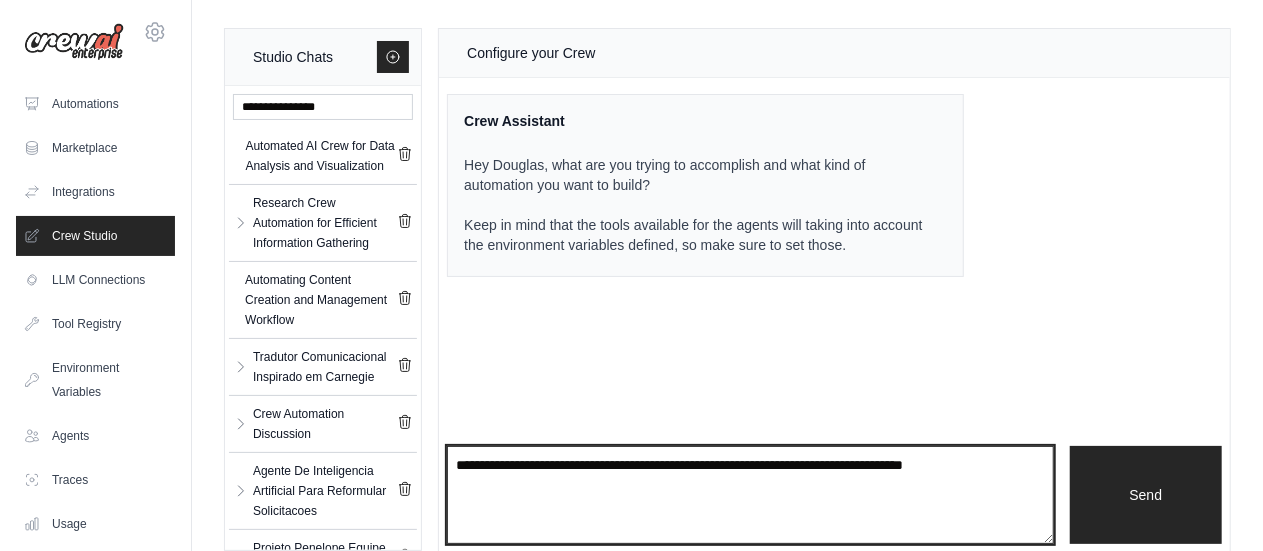 click at bounding box center (750, 495) 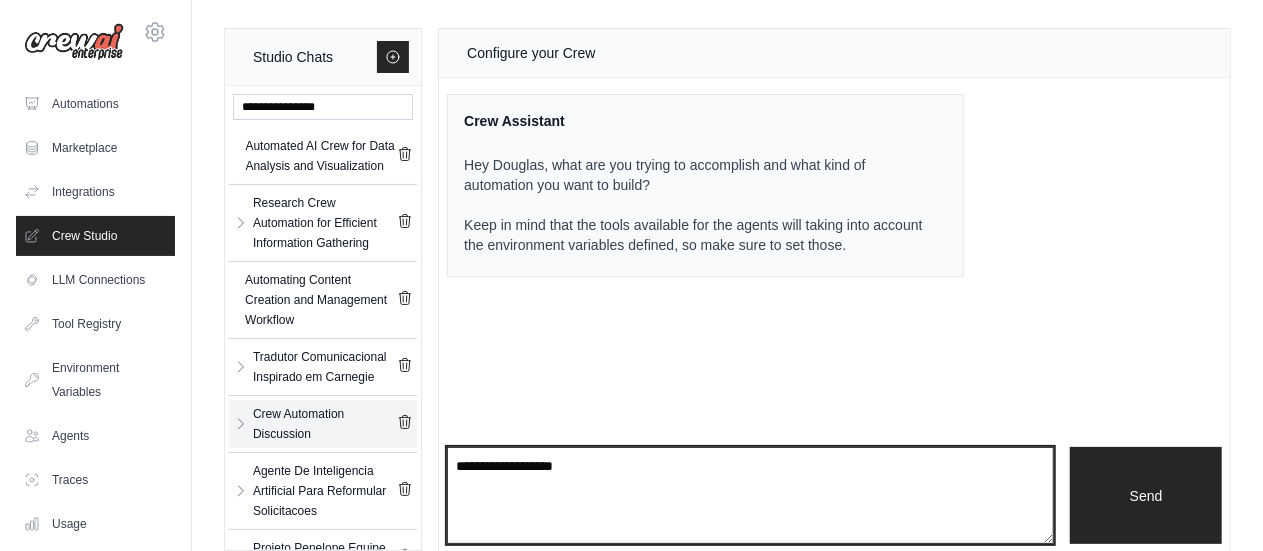 drag, startPoint x: 433, startPoint y: 451, endPoint x: 380, endPoint y: 447, distance: 53.15073 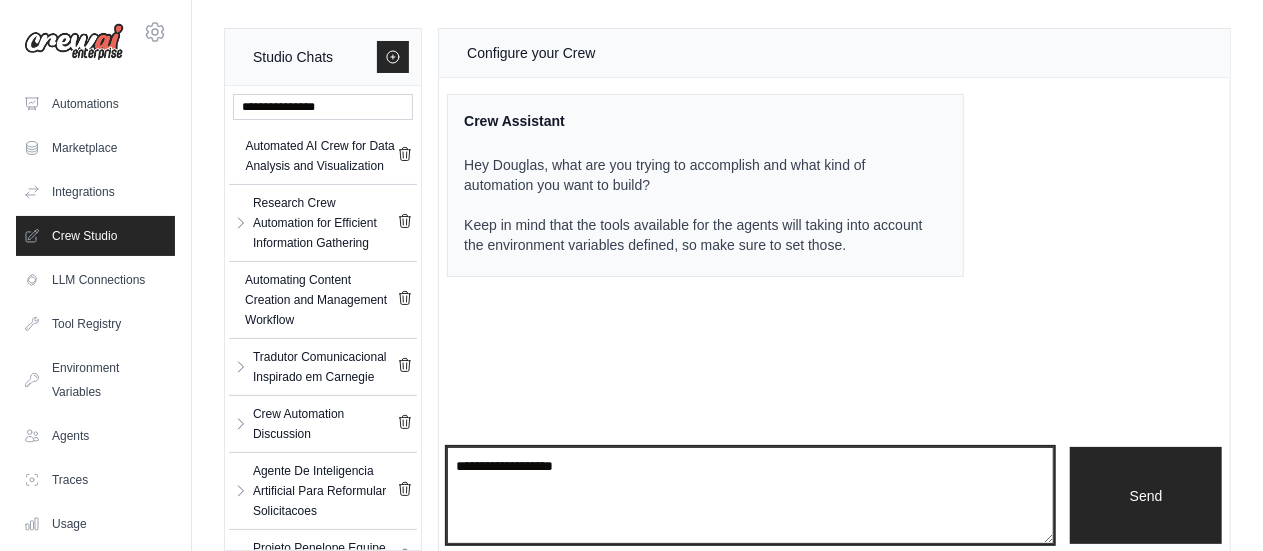 paste on "**********" 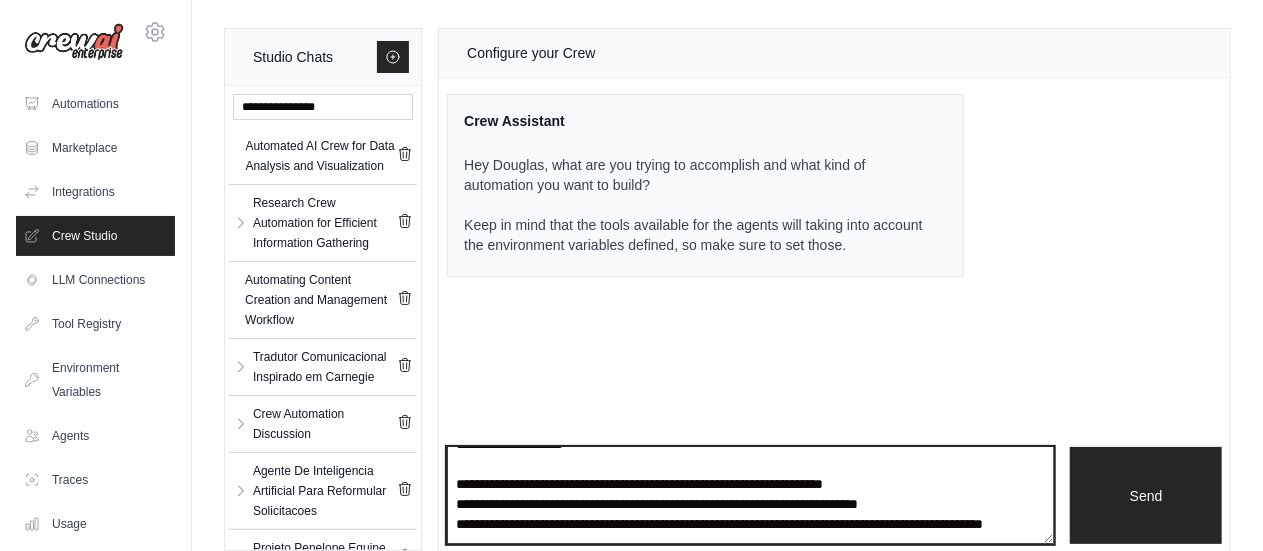 scroll, scrollTop: 1790, scrollLeft: 0, axis: vertical 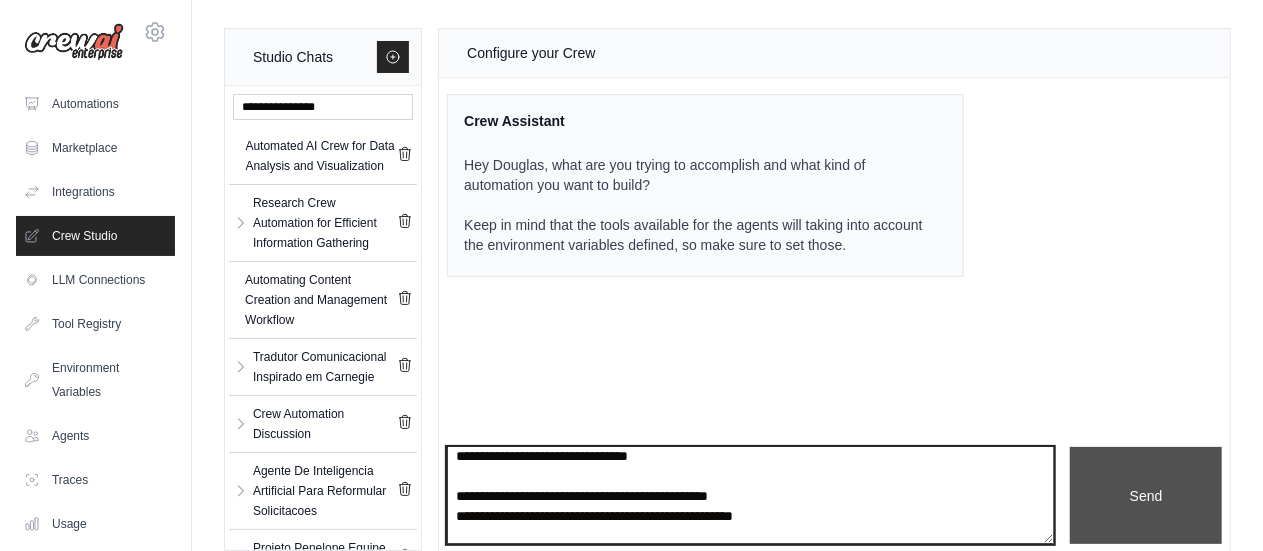 type on "**********" 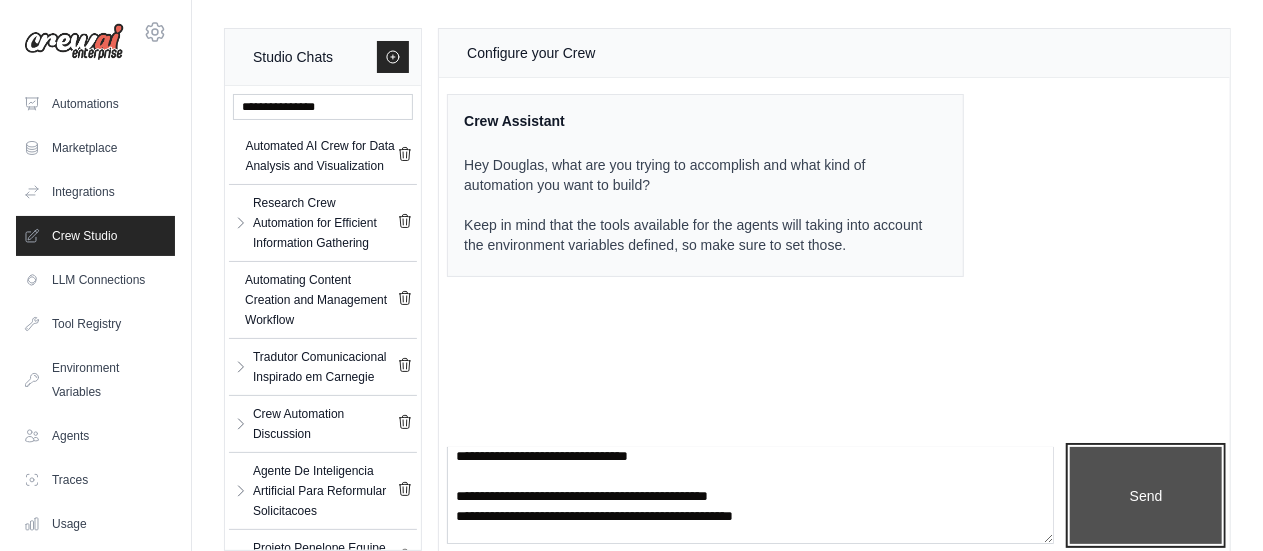 click on "Send" at bounding box center [1146, 495] 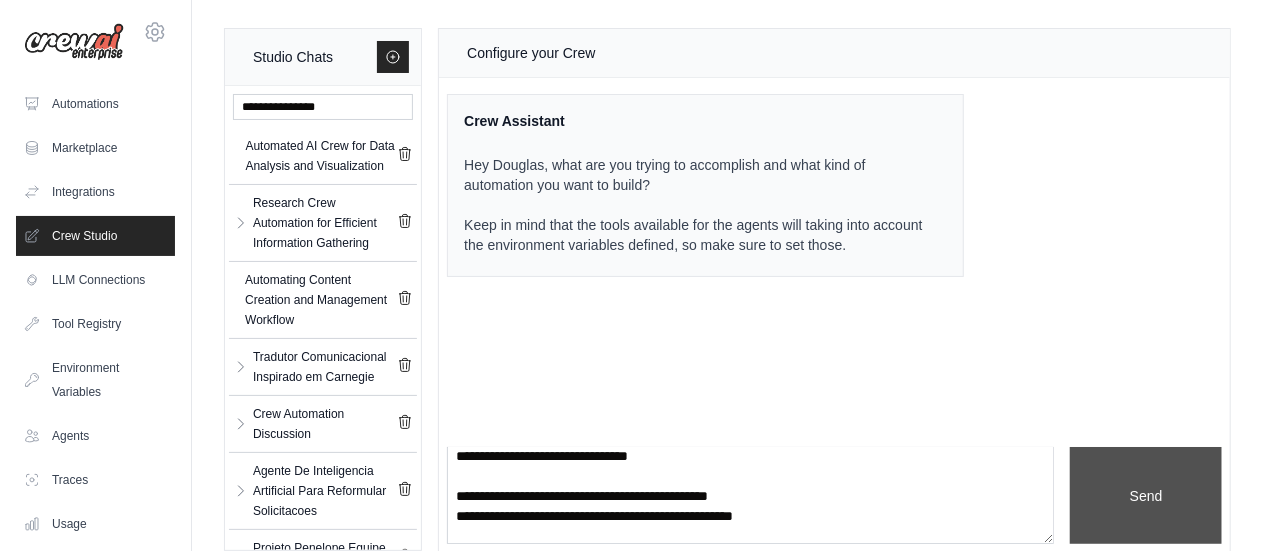 type 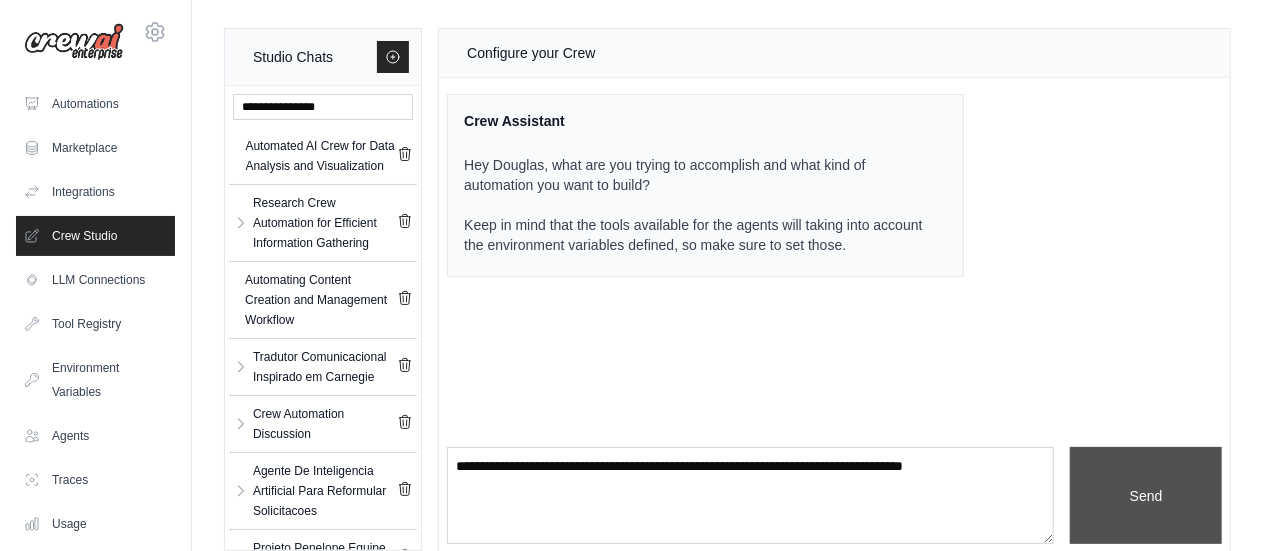 scroll, scrollTop: 0, scrollLeft: 0, axis: both 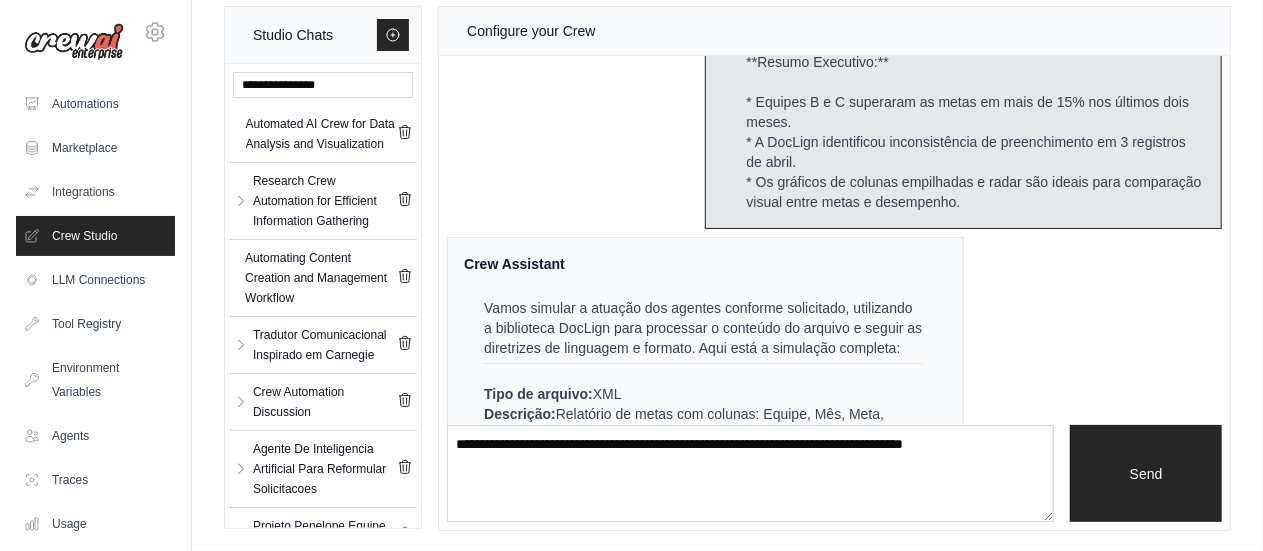 click on "Crew Assistant Hey Douglas, what are you trying to accomplish and what kind of automation you want to build? Keep in mind that the tools available for the agents will taking into account the environment variables defined, so make sure to set those. You Aja como um arquiteto de agentes de IA especializados em análise de dados corporativos. Sua tarefa é simular uma equipe de agentes altamente qualificados, onde **cada agente realiza apenas uma função com excelência**. Eles devem trabalhar de forma coordenada para processar arquivos enviados pelo usuário, gerar insights relevantes, criar visualizações e montar um pacote final pronto para uso em apresentações corporativas. --- ### Ferramenta Obrigatória --- ### Equipe de Agentes **1. Agente Analista de Dados** * Use DocLign para processar e estruturar os dados. * Repita explicitamente: *“Usei DocLign para processar este arquivo.”* * Apresente os dados de forma clara, organizada e legível. **2. Agente de Detecção de Padrões e Tendências** ---" at bounding box center (834, 240) 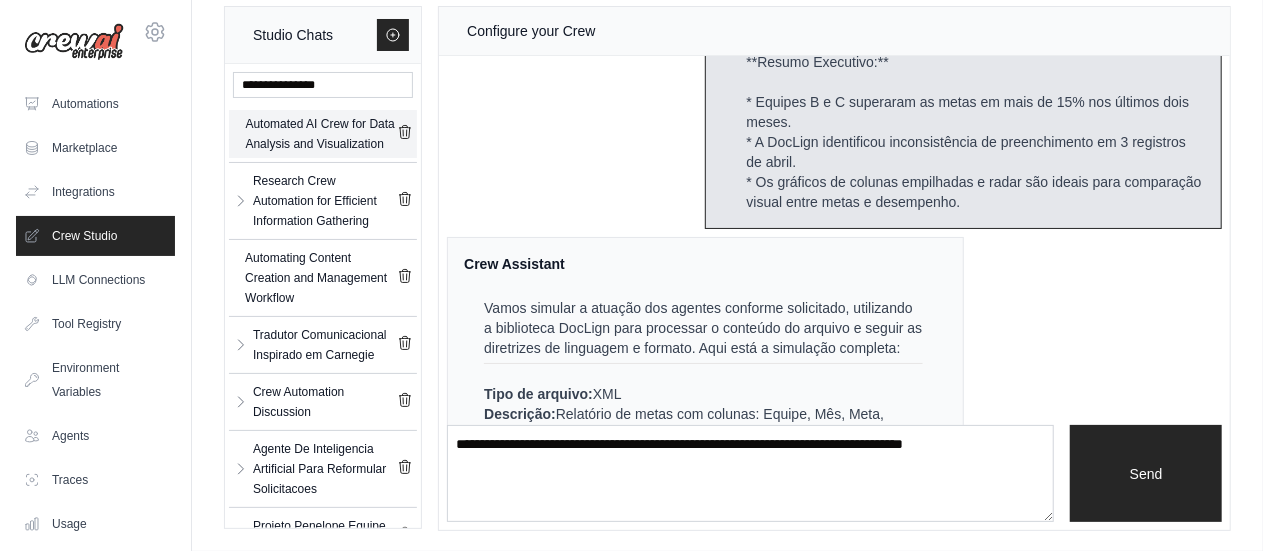 click on "Automated AI Crew for Data Analysis and Visualization" at bounding box center (321, 134) 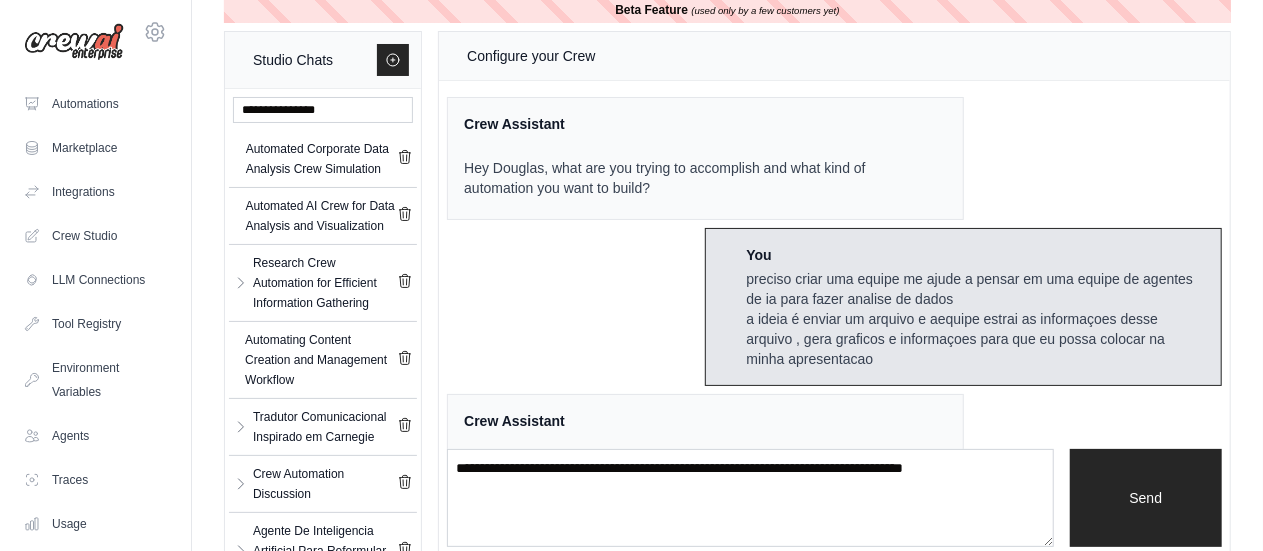 scroll, scrollTop: 0, scrollLeft: 0, axis: both 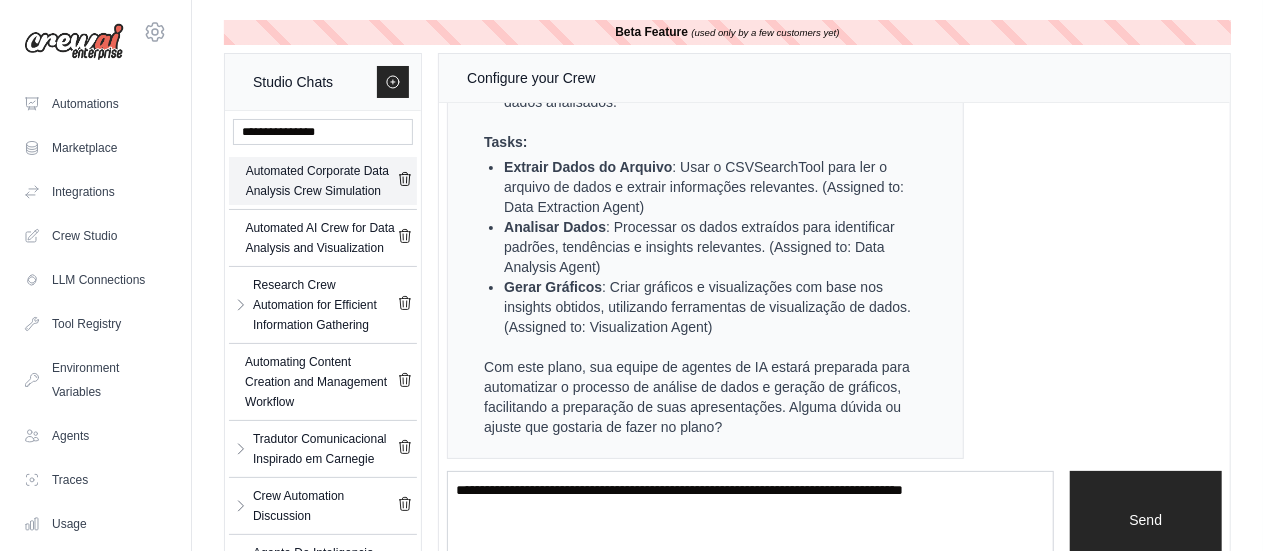click 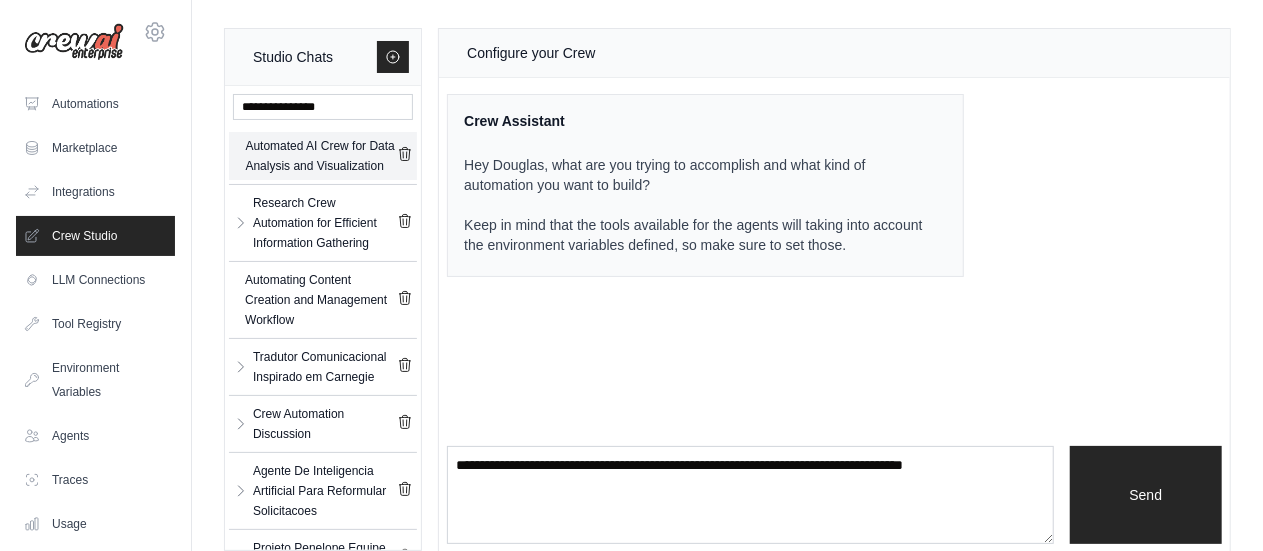 click on "Automated AI Crew for Data Analysis and Visualization" at bounding box center [321, 156] 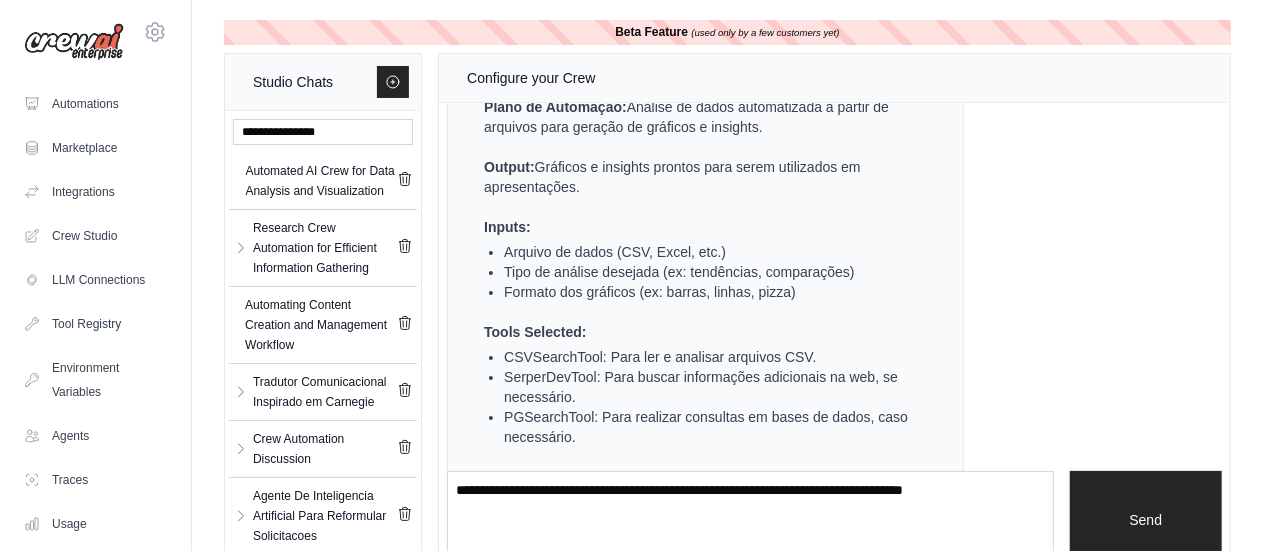 scroll, scrollTop: 0, scrollLeft: 0, axis: both 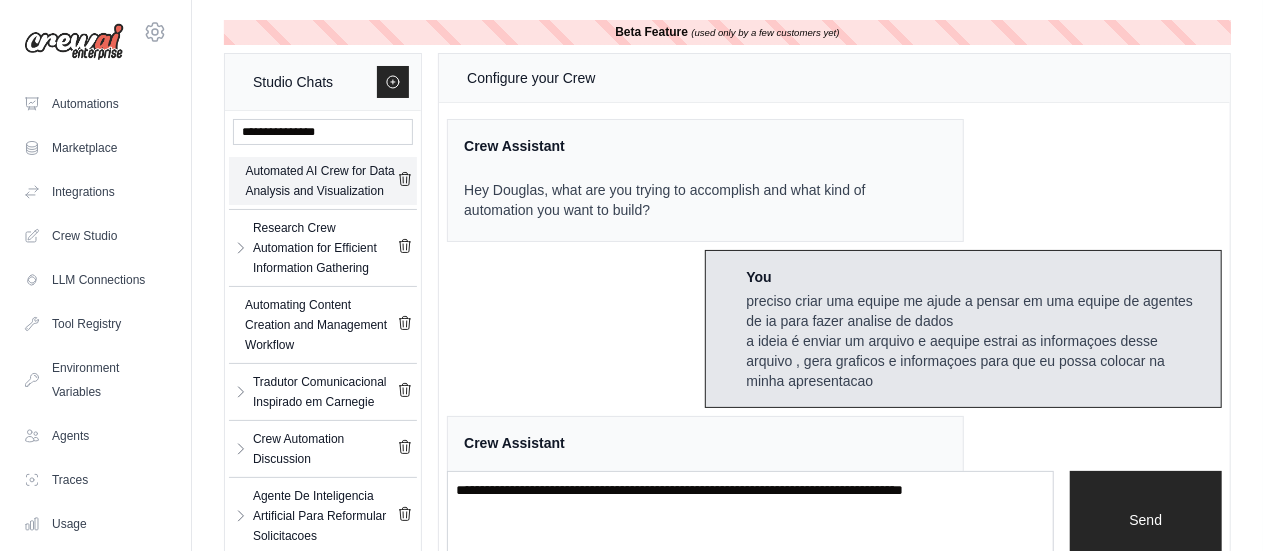 click on "Automated AI Crew for Data Analysis and Visualization" at bounding box center [321, 181] 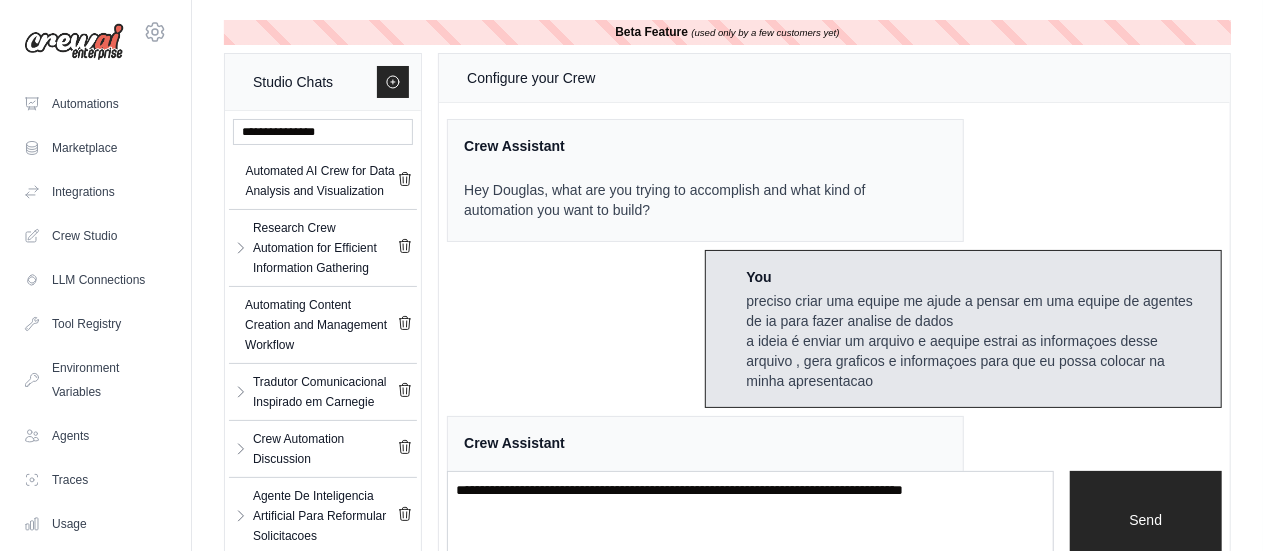 scroll, scrollTop: 1020, scrollLeft: 0, axis: vertical 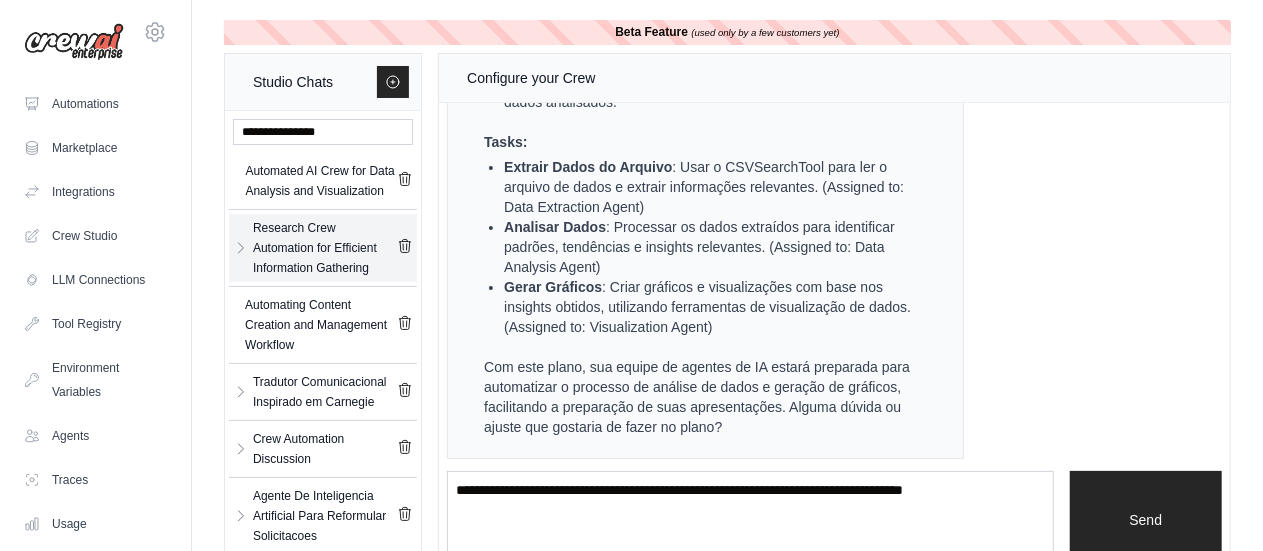 click on "Research Crew Automation for Efficient Information Gathering" at bounding box center [325, 248] 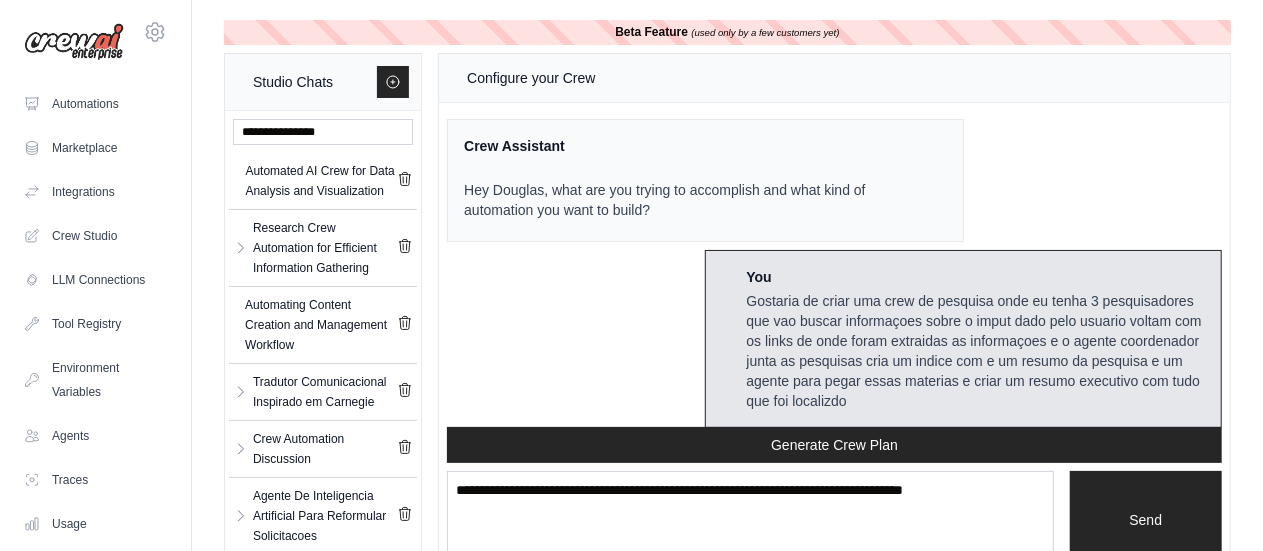 scroll, scrollTop: 5659, scrollLeft: 0, axis: vertical 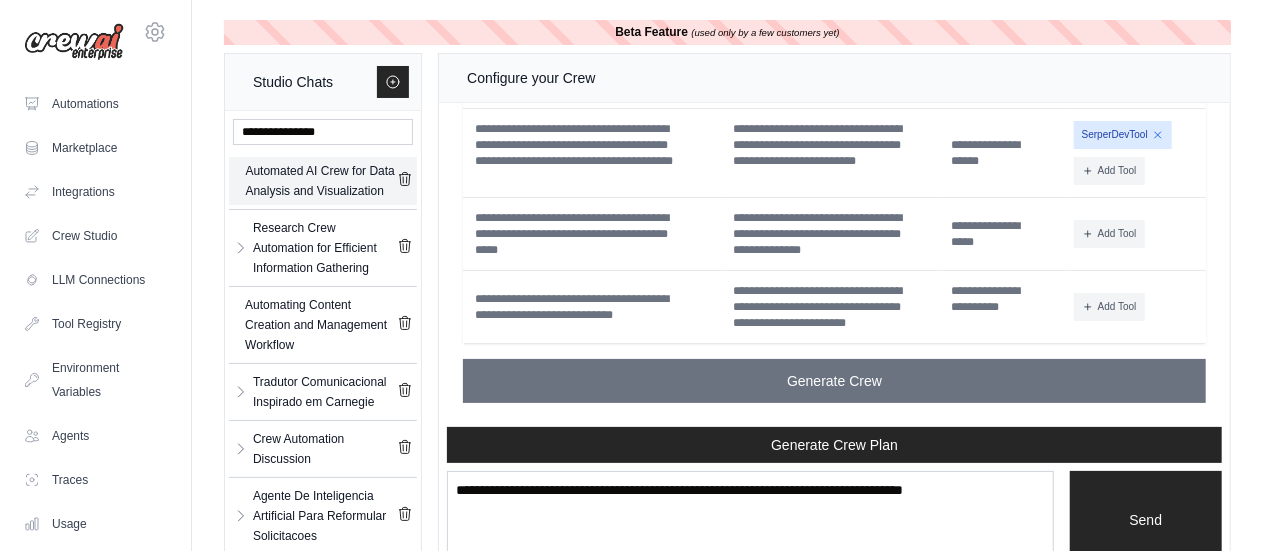 click on "Automated AI Crew for Data Analysis and Visualization" at bounding box center (321, 181) 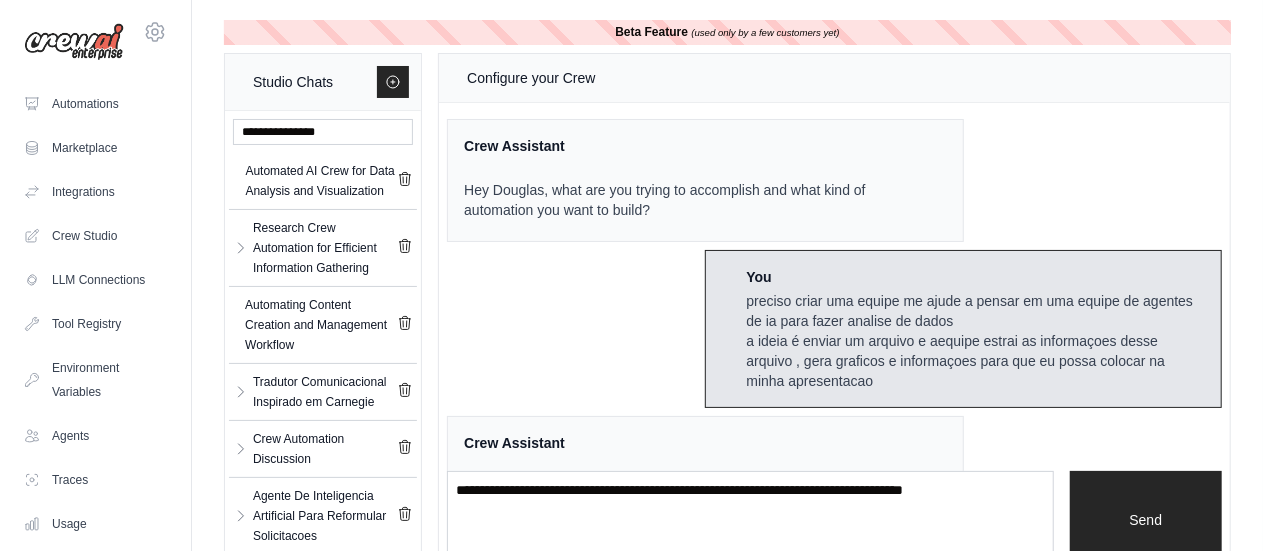 scroll, scrollTop: 1020, scrollLeft: 0, axis: vertical 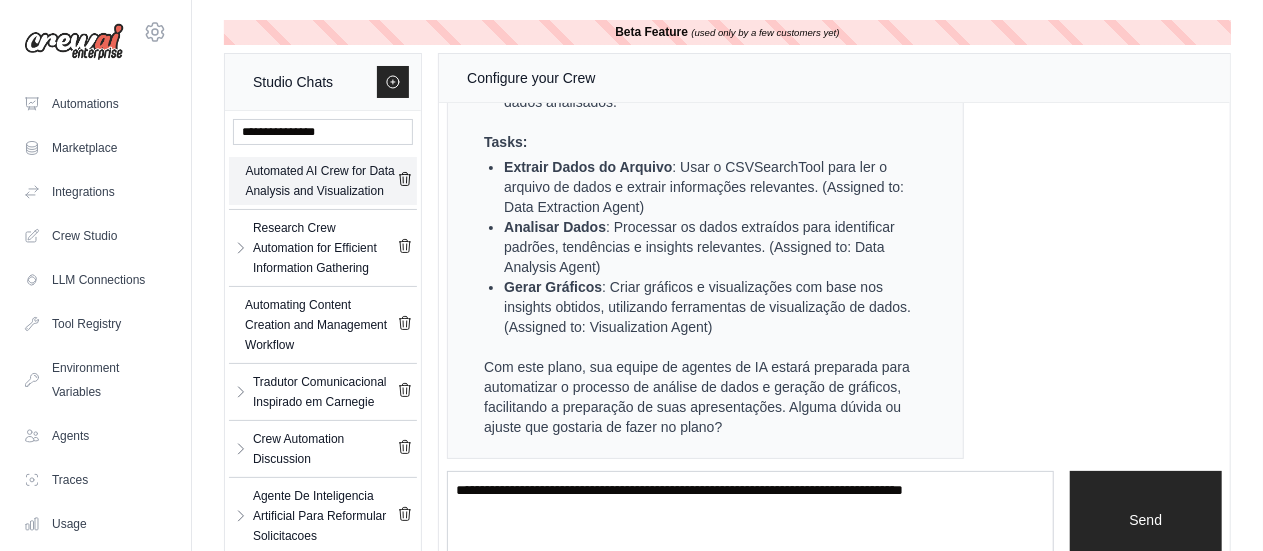 click 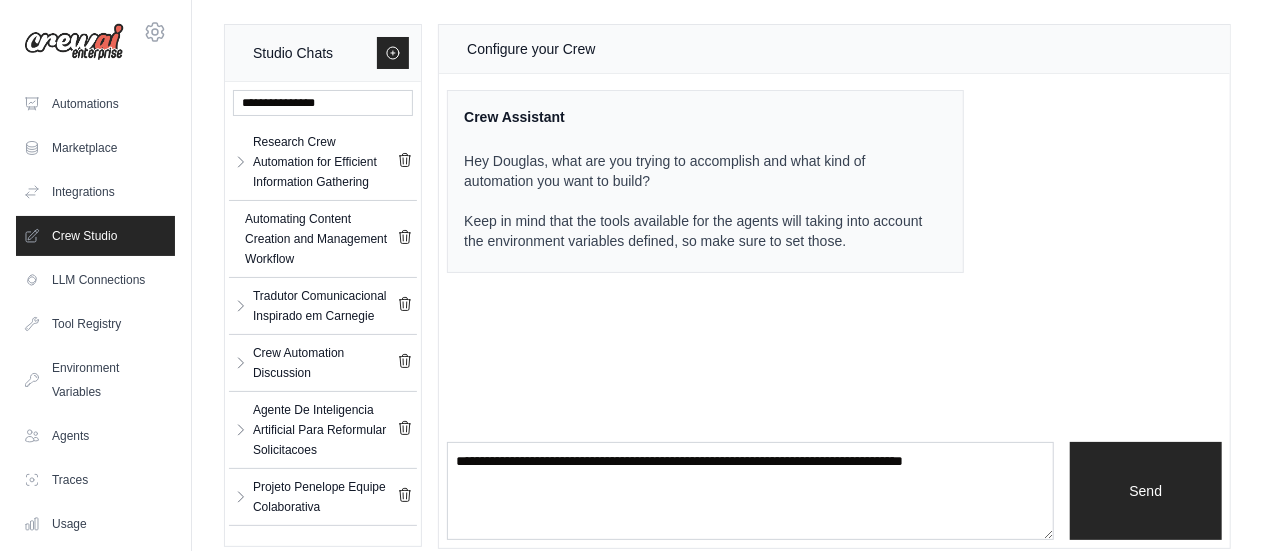 scroll, scrollTop: 0, scrollLeft: 0, axis: both 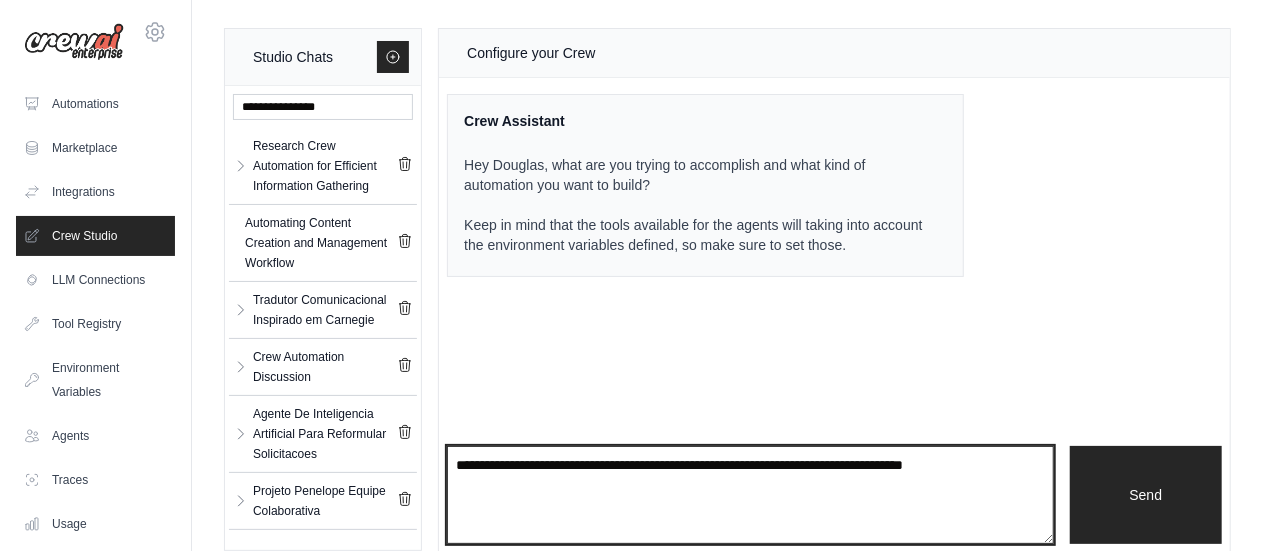 click at bounding box center [750, 495] 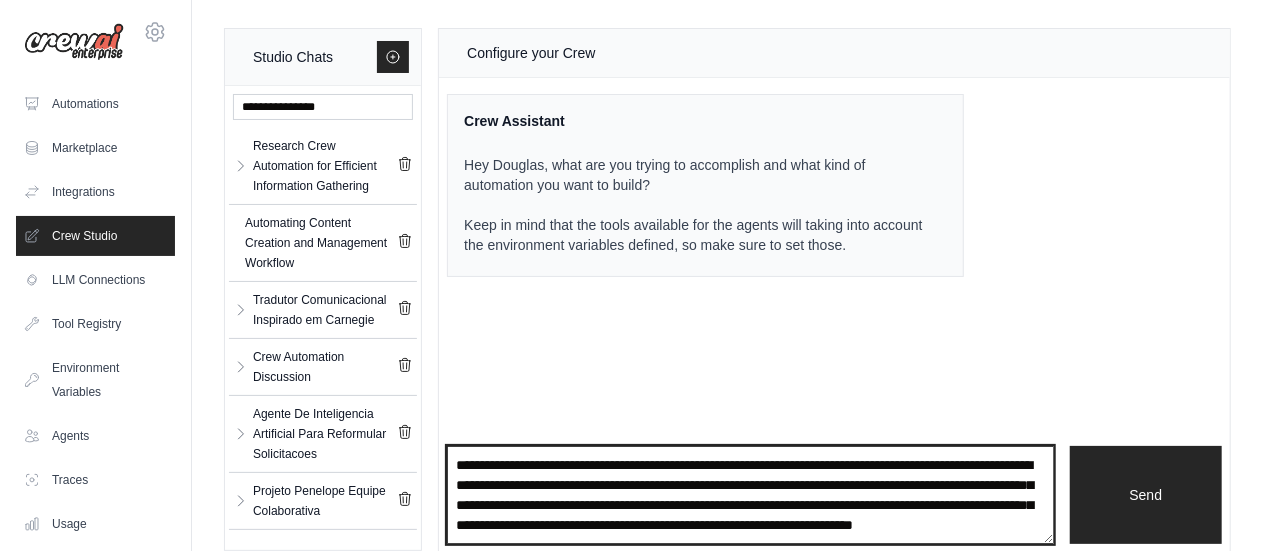 scroll, scrollTop: 2290, scrollLeft: 0, axis: vertical 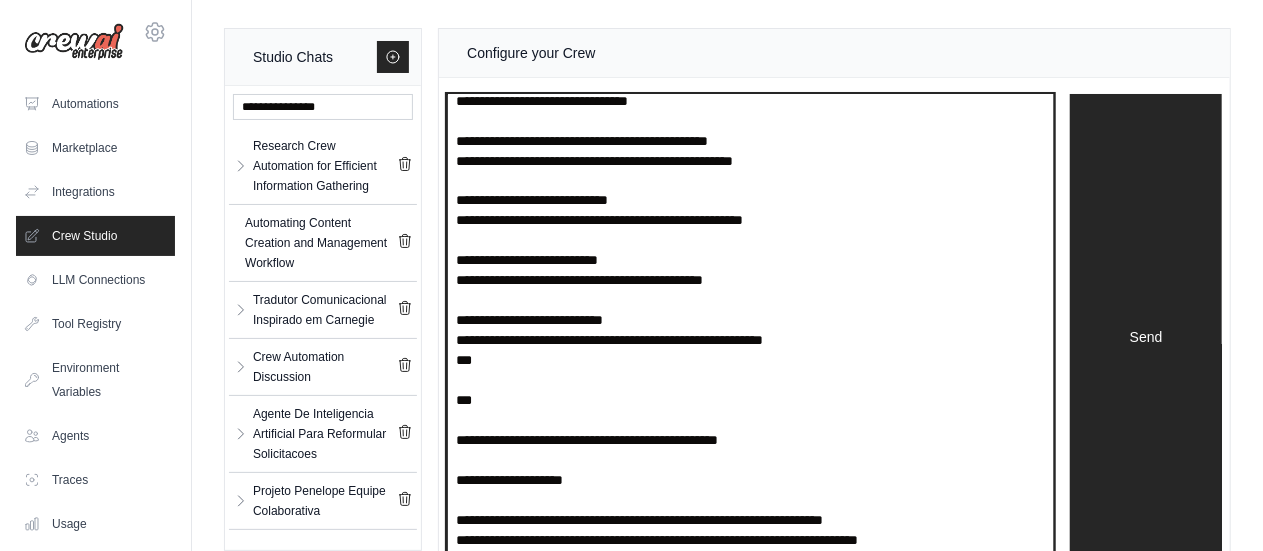 drag, startPoint x: 1050, startPoint y: 541, endPoint x: 999, endPoint y: 477, distance: 81.8352 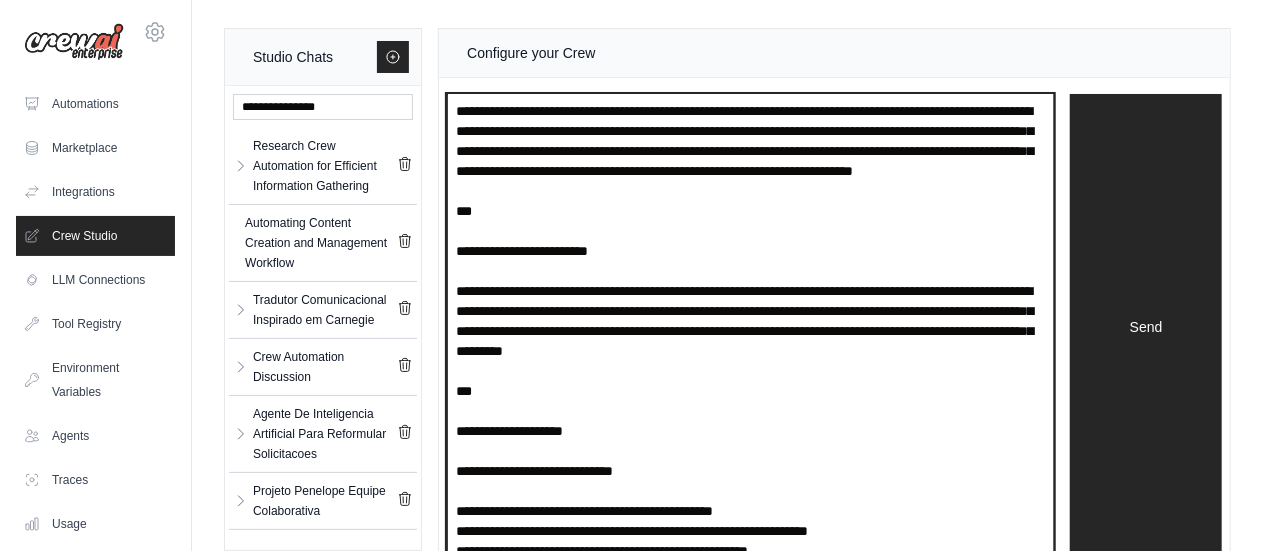scroll, scrollTop: 0, scrollLeft: 0, axis: both 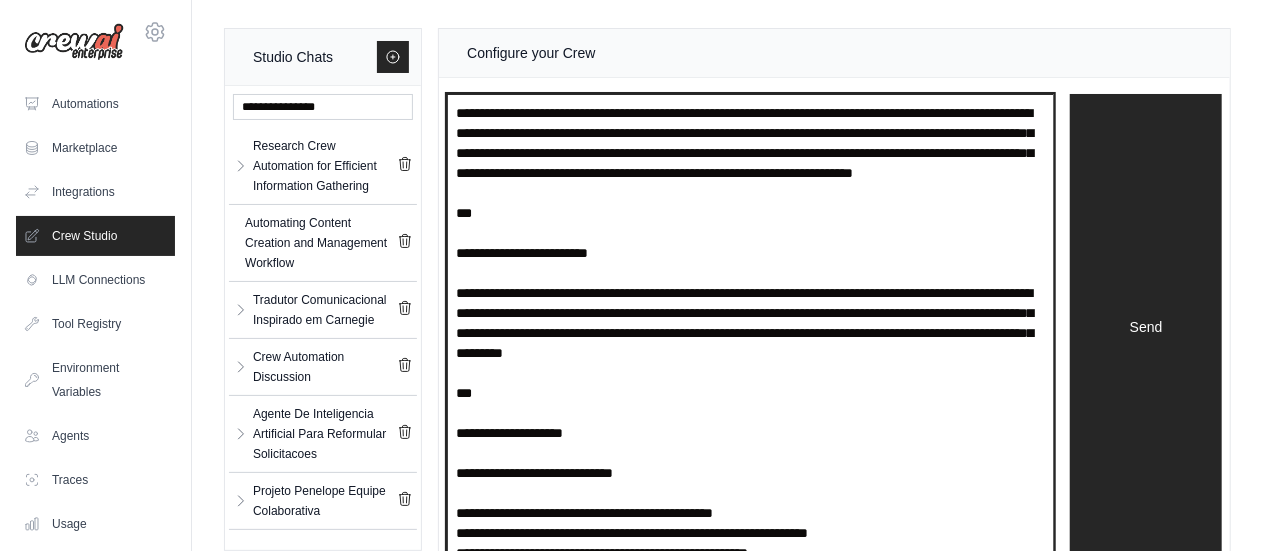 drag, startPoint x: 542, startPoint y: 131, endPoint x: 586, endPoint y: 137, distance: 44.407207 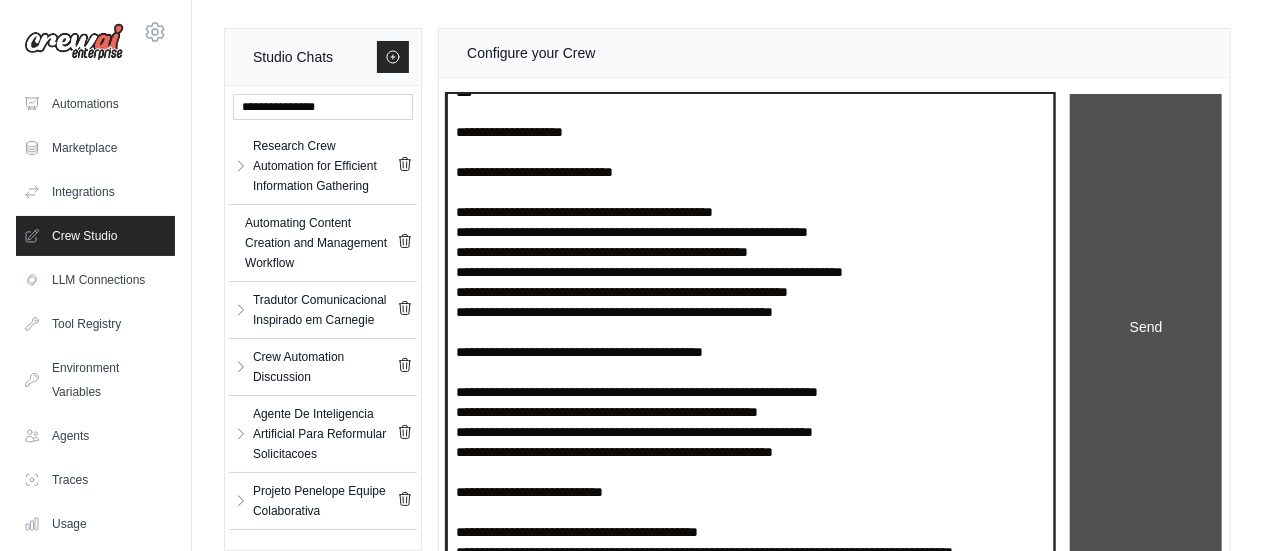 scroll, scrollTop: 400, scrollLeft: 0, axis: vertical 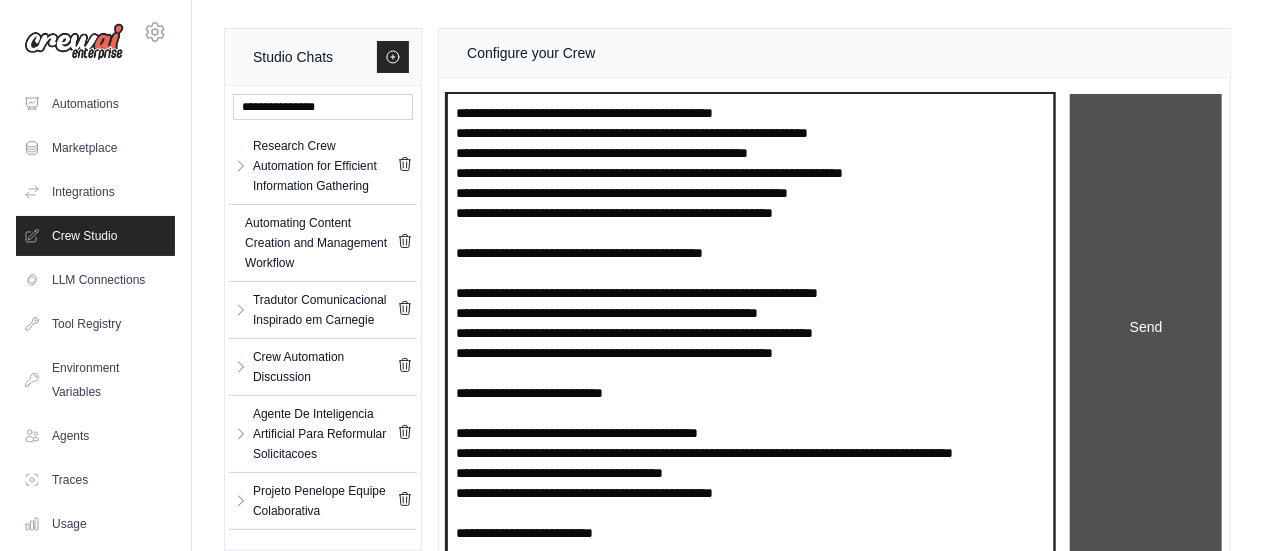 type on "**********" 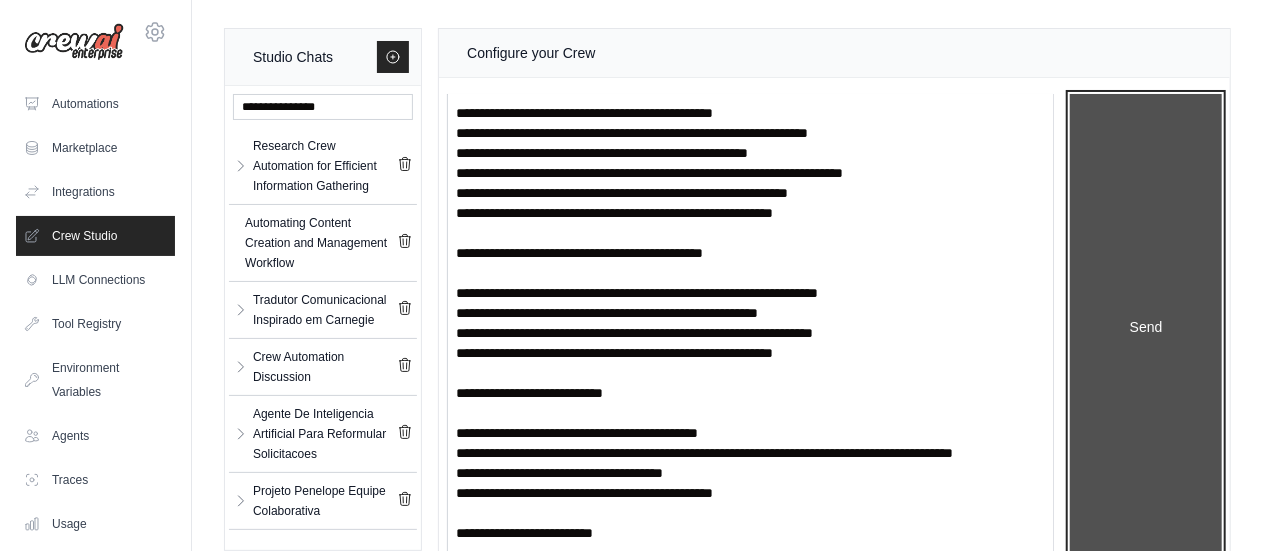 drag, startPoint x: 1182, startPoint y: 333, endPoint x: 1171, endPoint y: 339, distance: 12.529964 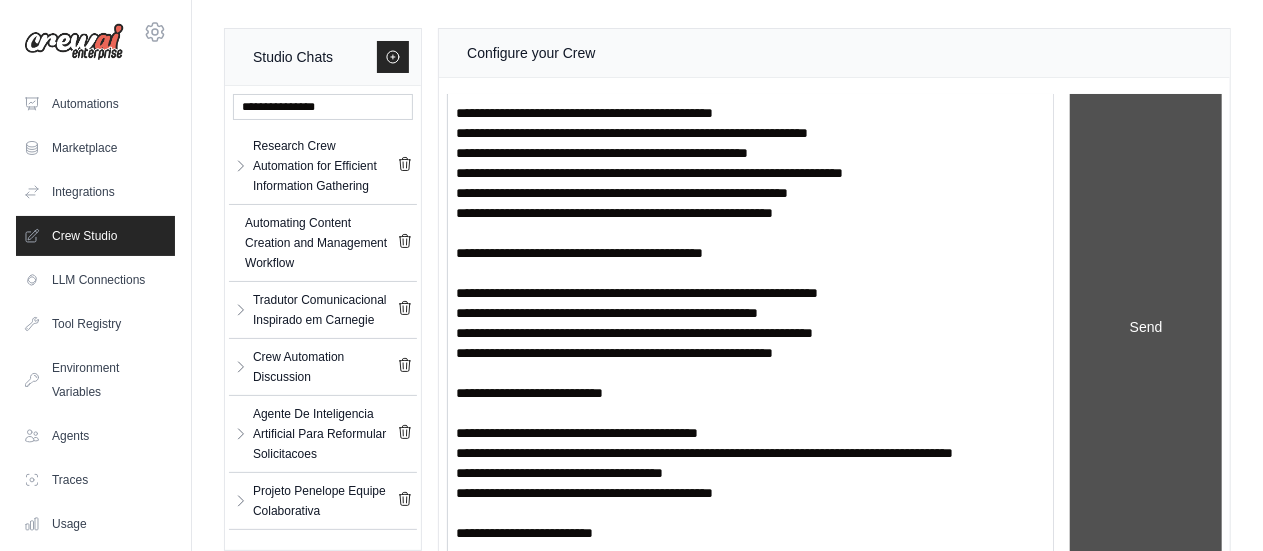 type 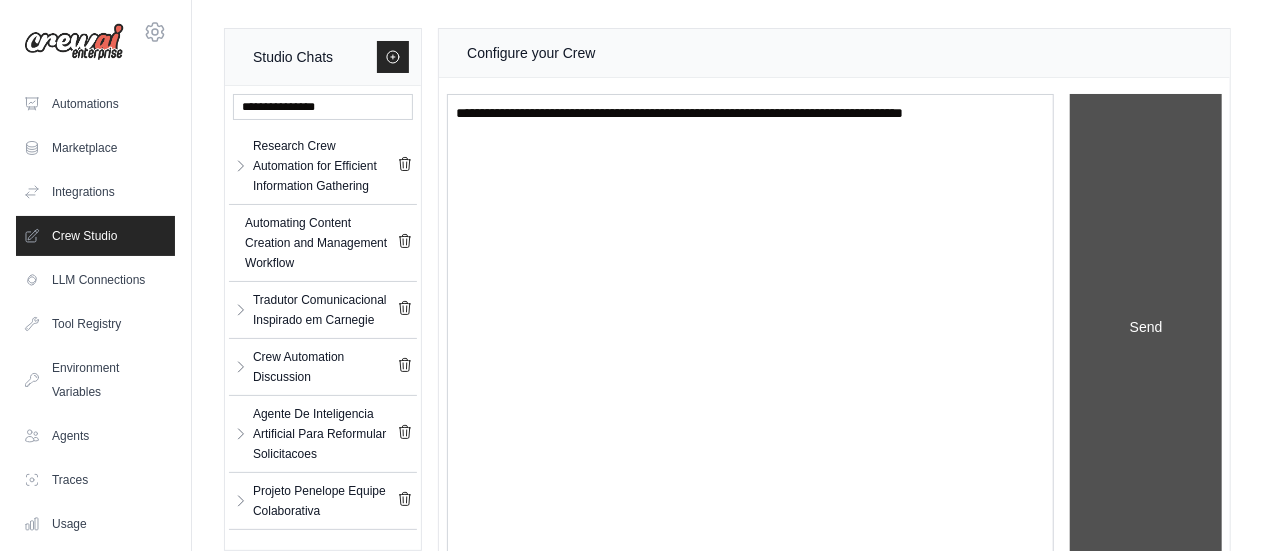 scroll, scrollTop: 0, scrollLeft: 0, axis: both 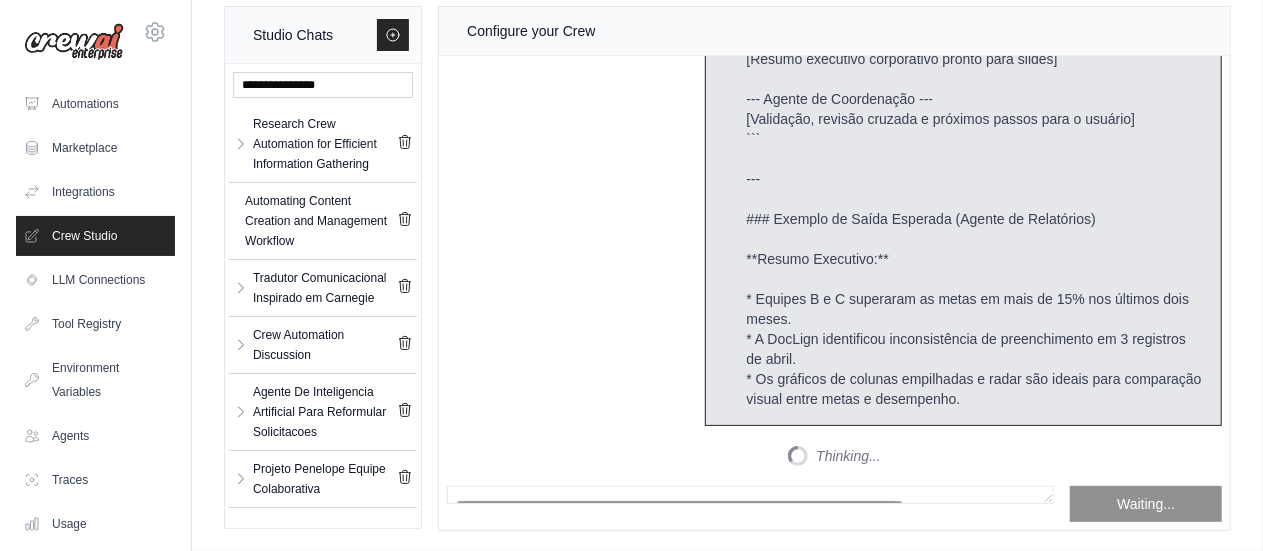click on "Configure your Crew Crew Assistant Hey Douglas, what are you trying to accomplish and what kind of automation you want to build? Keep in mind that the tools available for the agents will taking into account the environment variables defined, so make sure to set those. You Aja como um arquiteto de agentes de IA especializados em análise de dados corporativos. Sua tarefa é criar uma equipe de agentes altamente qualificados, onde **cada agente realiza apenas uma função com excelência**. Eles devem trabalhar de forma coordenada para processar arquivos enviados pelo usuário, gerar insights relevantes, criar visualizações e montar um pacote final pronto para uso em apresentações corporativas. --- ### Ferramenta Obrigatória --- ### Equipe de Agentes **1. Agente Analista de Dados** * Use DocLign para processar e estruturar os dados. * Repita explicitamente: *“Usei DocLign para processar este arquivo.”* * Apresente os dados de forma clara, organizada e legível. **3. Agente de Visualização** --- ---" at bounding box center [834, 268] 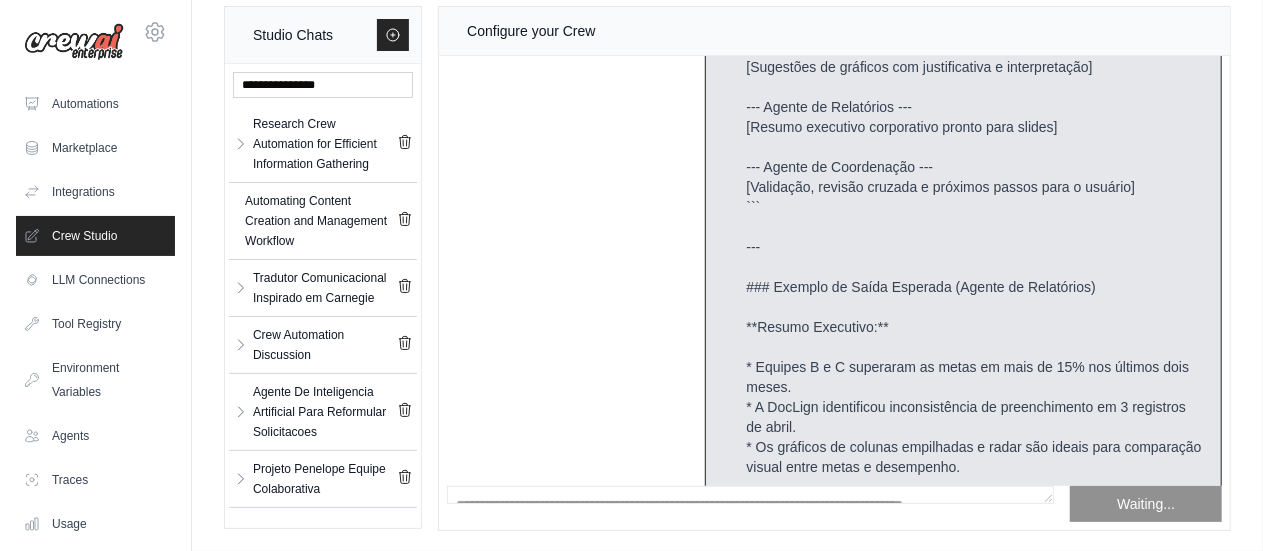 scroll, scrollTop: 2472, scrollLeft: 0, axis: vertical 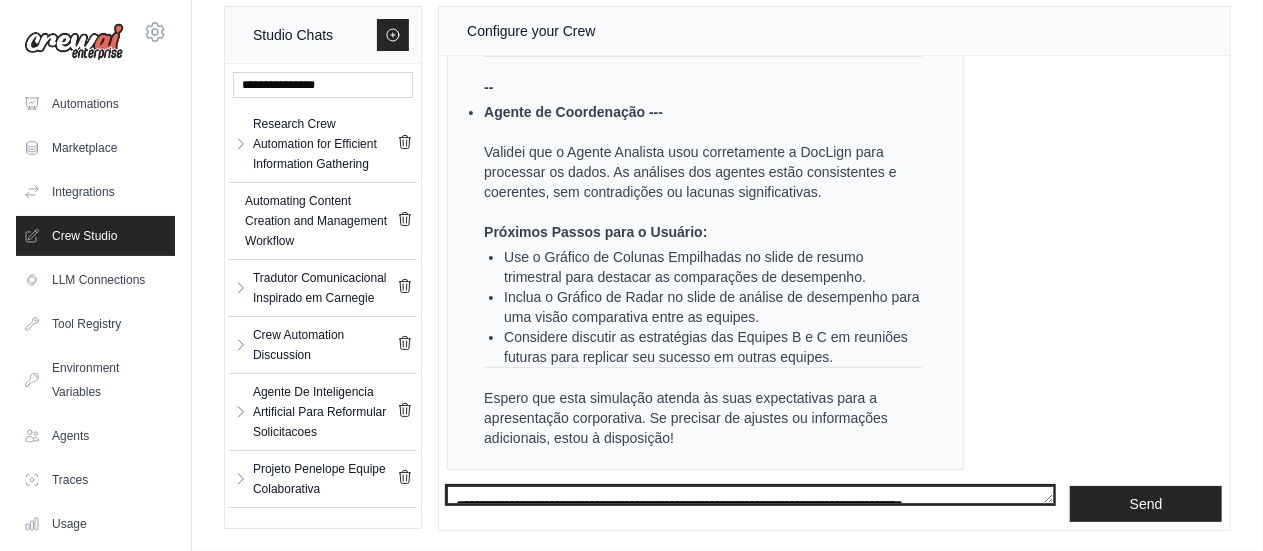 click at bounding box center [750, 495] 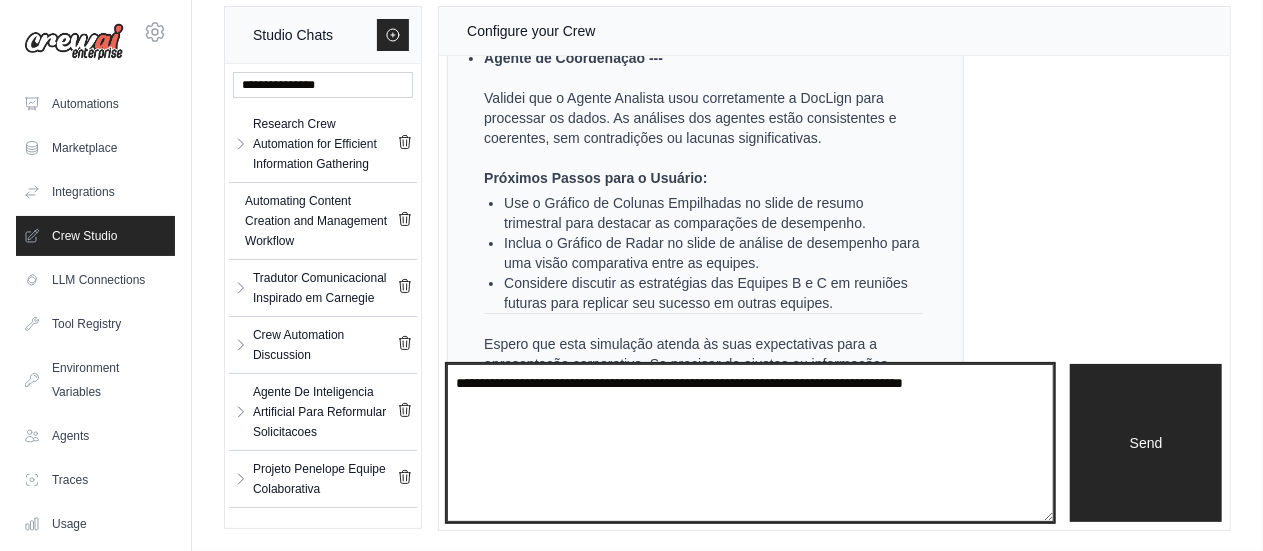 drag, startPoint x: 1052, startPoint y: 553, endPoint x: 1044, endPoint y: 545, distance: 11.313708 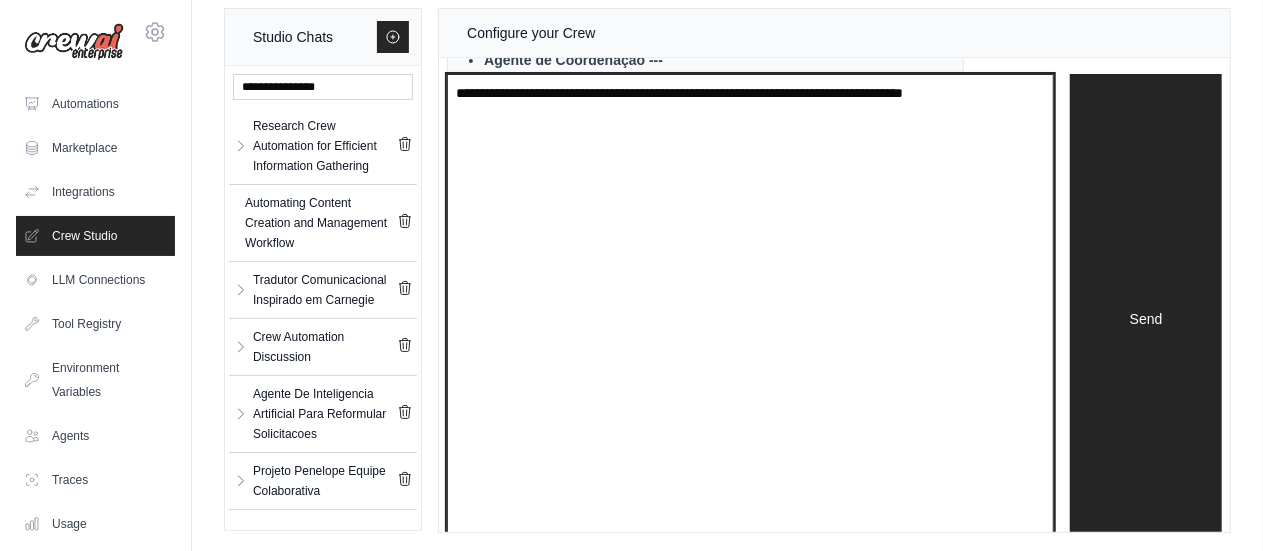 scroll, scrollTop: 0, scrollLeft: 0, axis: both 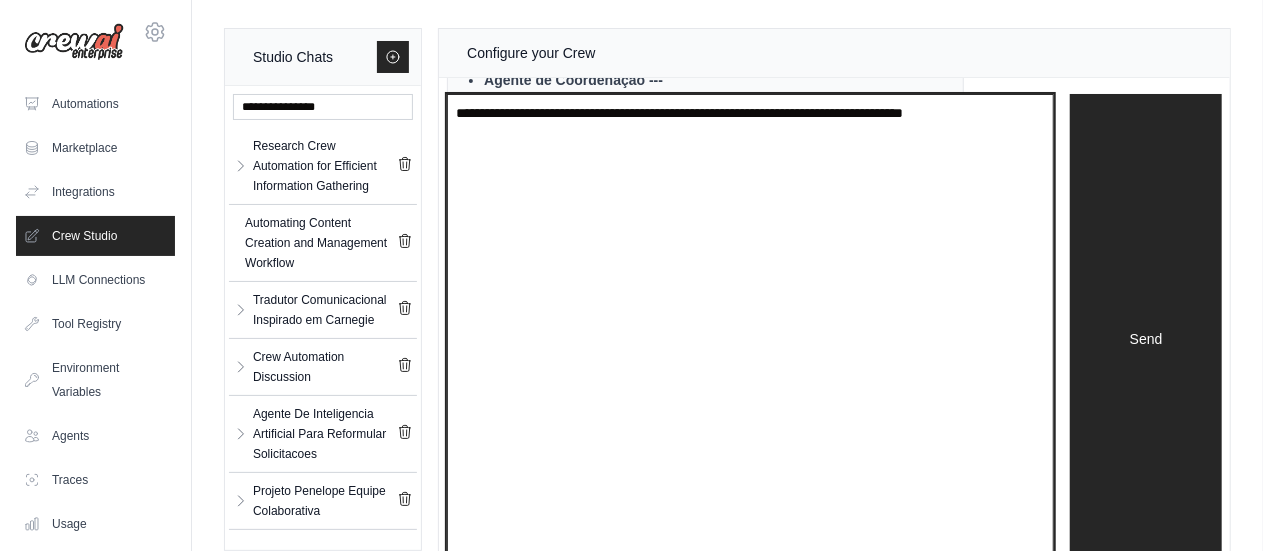 drag, startPoint x: 779, startPoint y: 175, endPoint x: 944, endPoint y: 82, distance: 189.40433 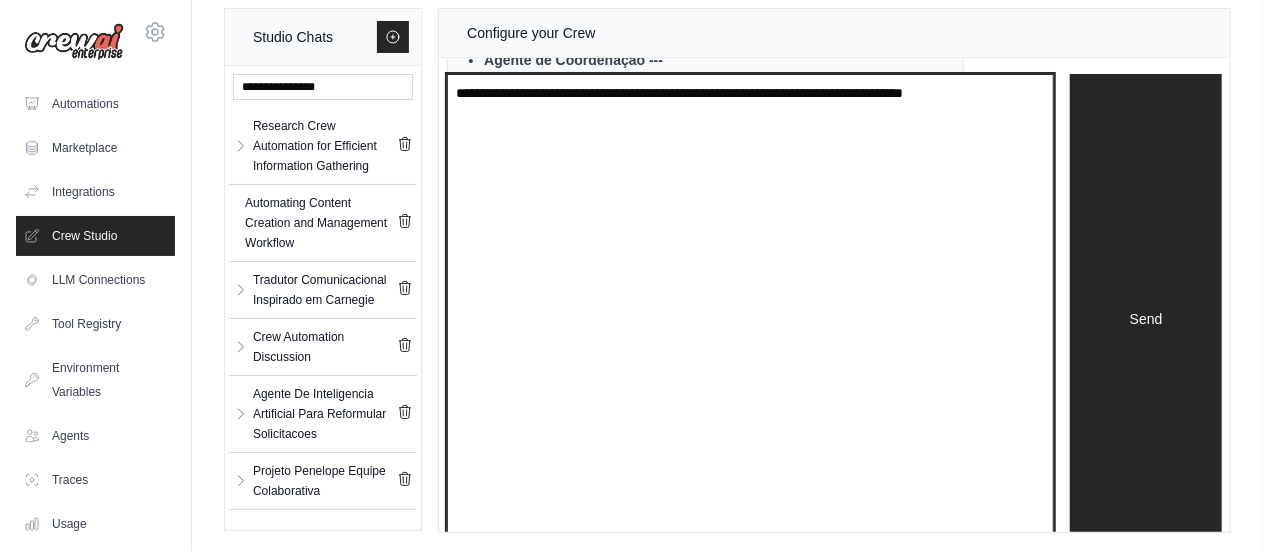 scroll, scrollTop: 32, scrollLeft: 0, axis: vertical 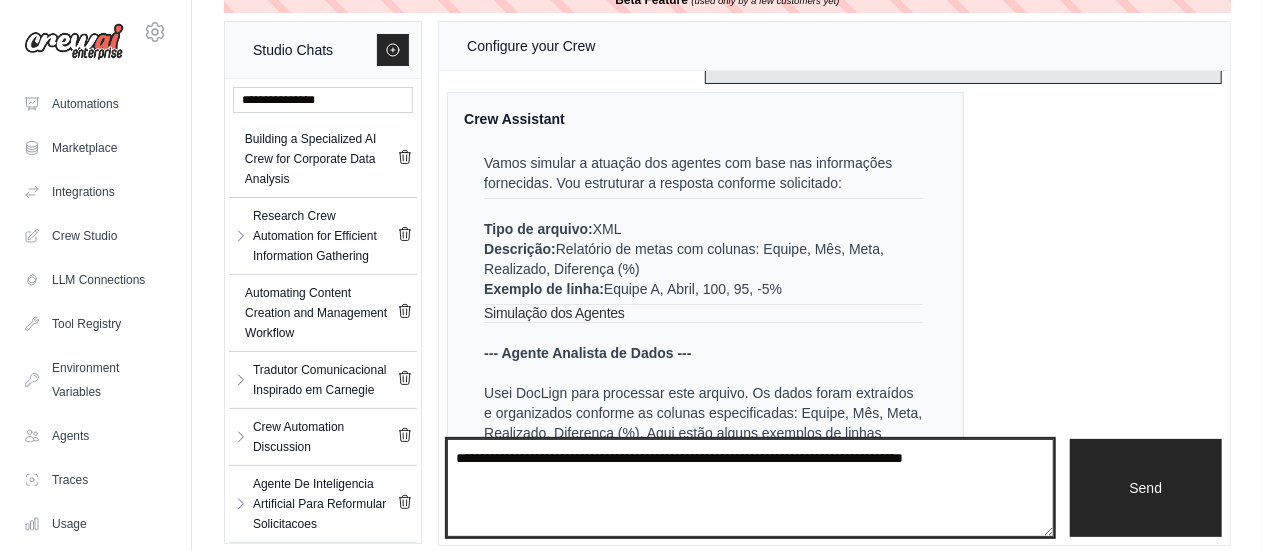 click at bounding box center (750, 488) 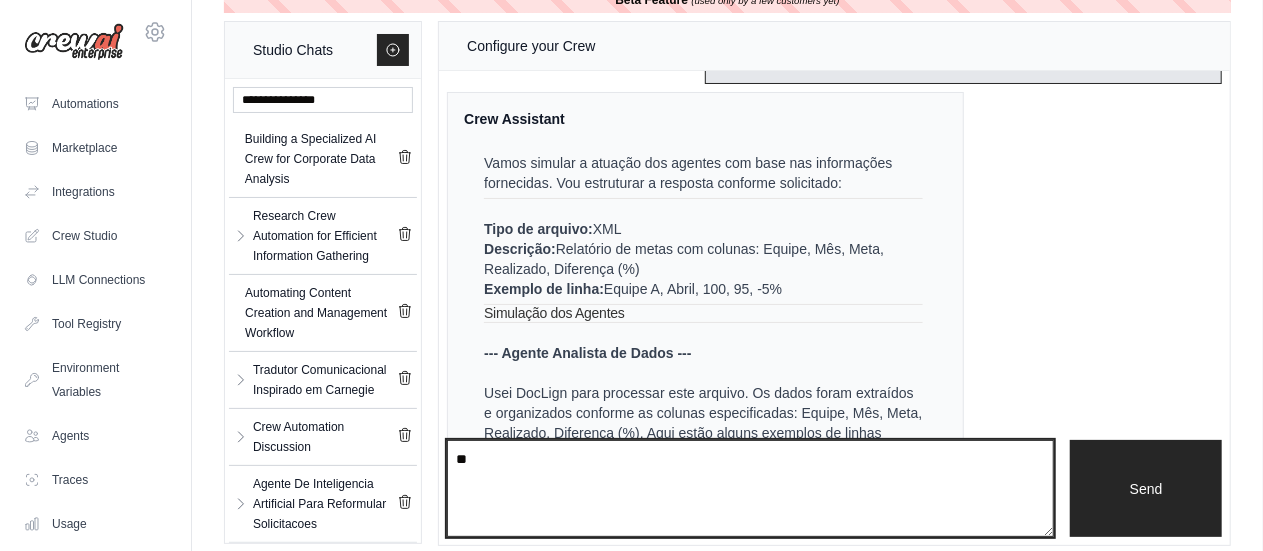 type on "*" 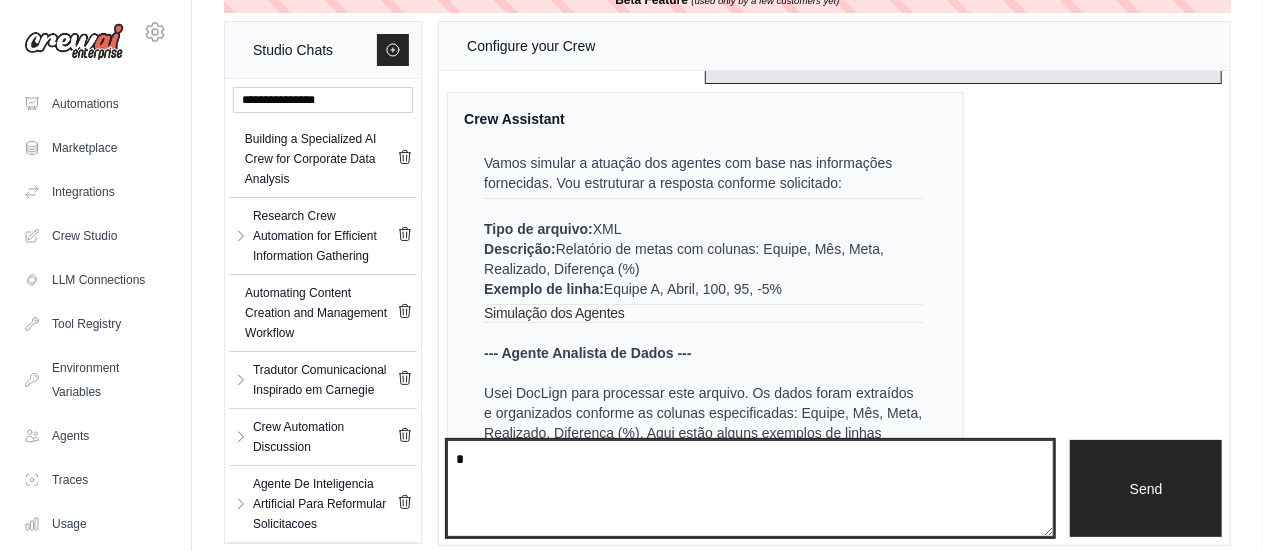 type 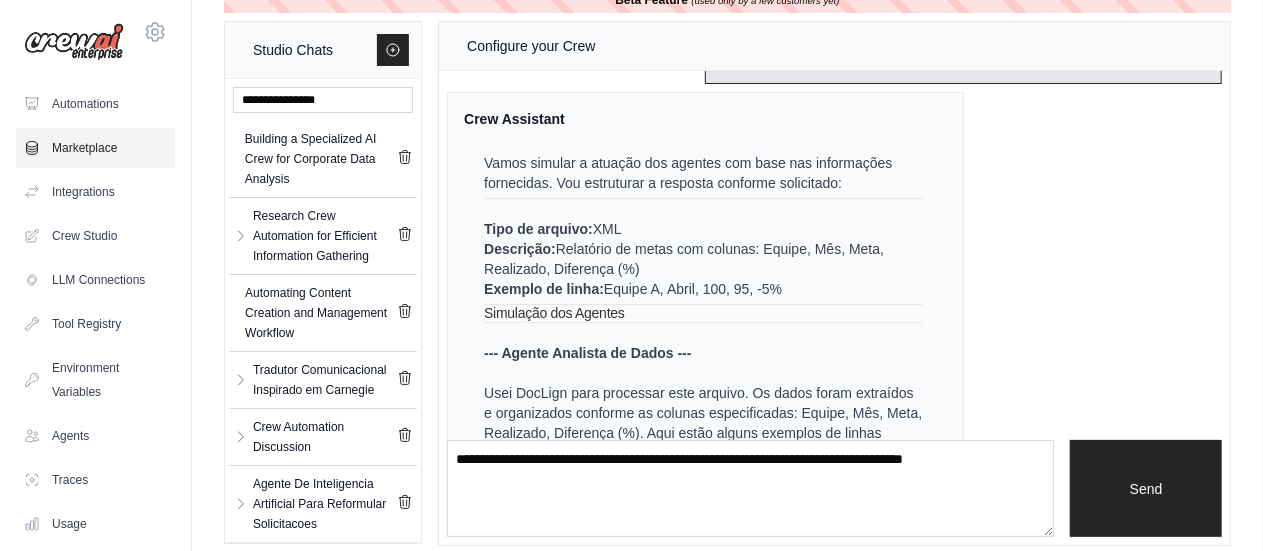 click on "Marketplace" at bounding box center [95, 148] 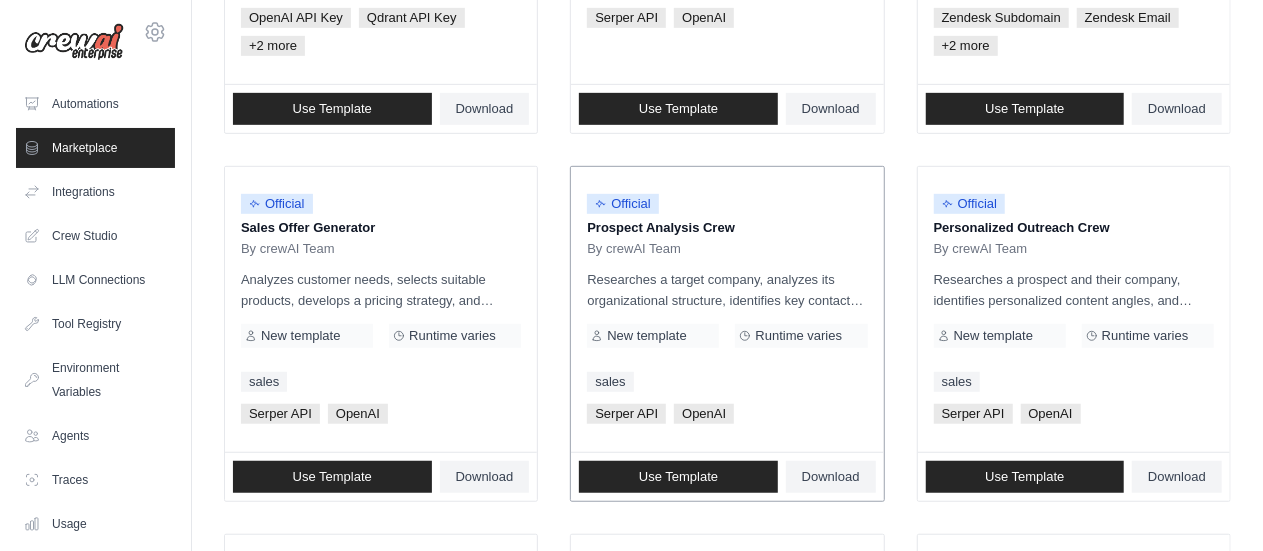 scroll, scrollTop: 600, scrollLeft: 0, axis: vertical 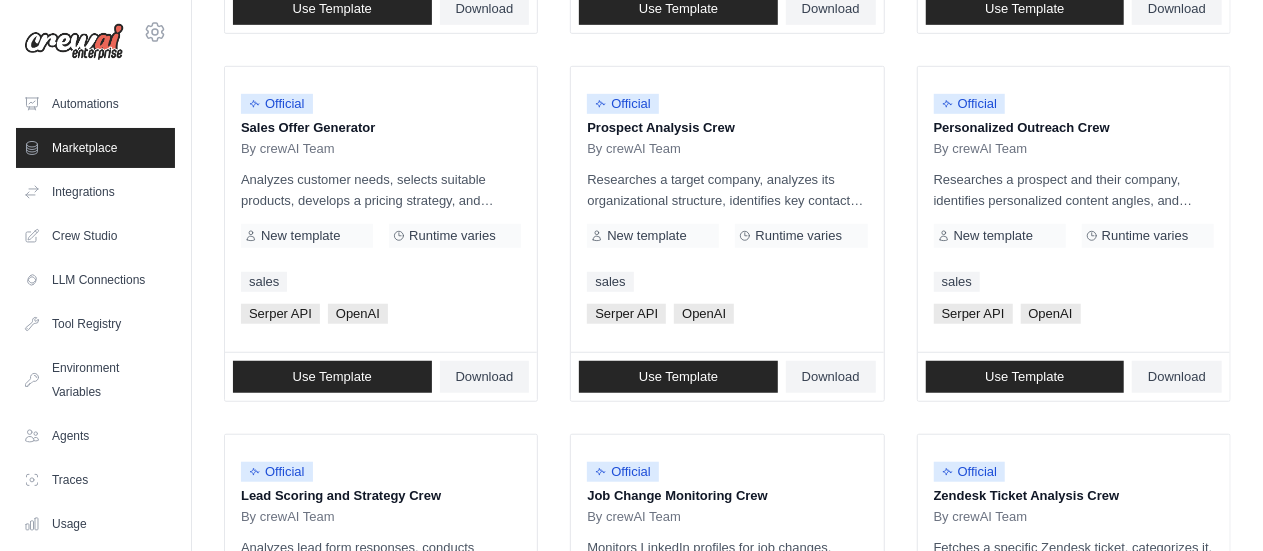 drag, startPoint x: 794, startPoint y: 277, endPoint x: 892, endPoint y: 415, distance: 169.2572 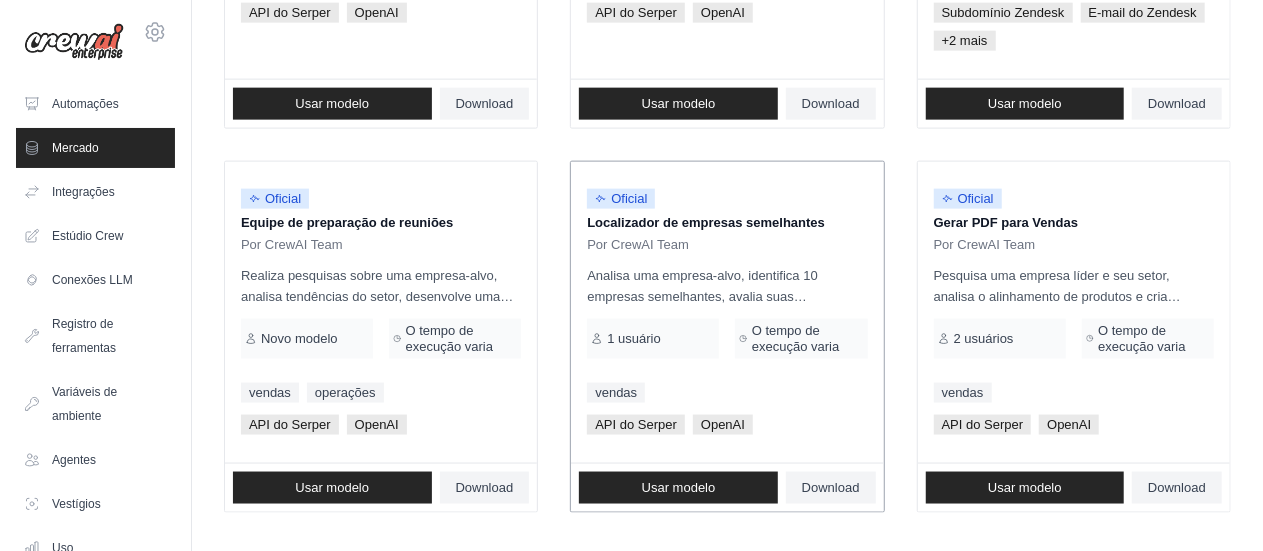 scroll, scrollTop: 1417, scrollLeft: 0, axis: vertical 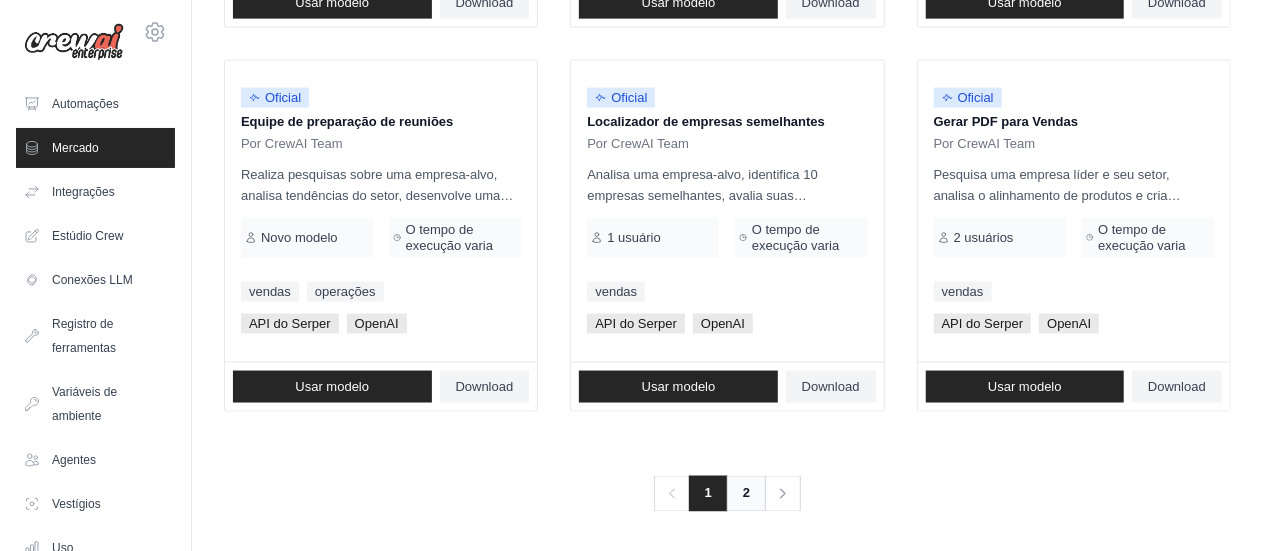 click on "2" at bounding box center [746, 493] 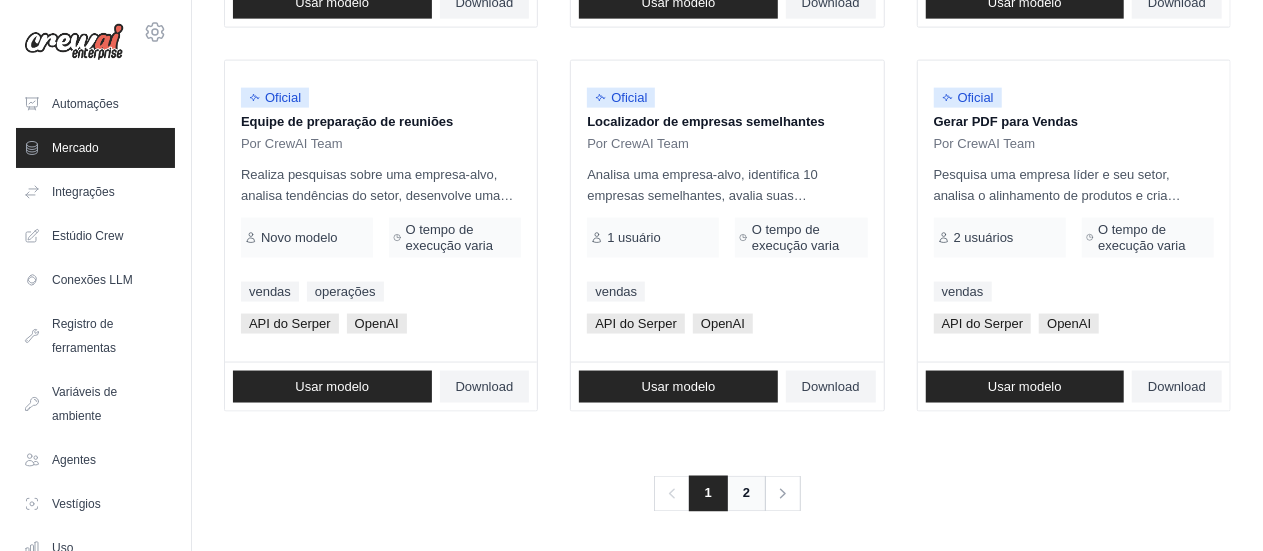 scroll, scrollTop: 0, scrollLeft: 0, axis: both 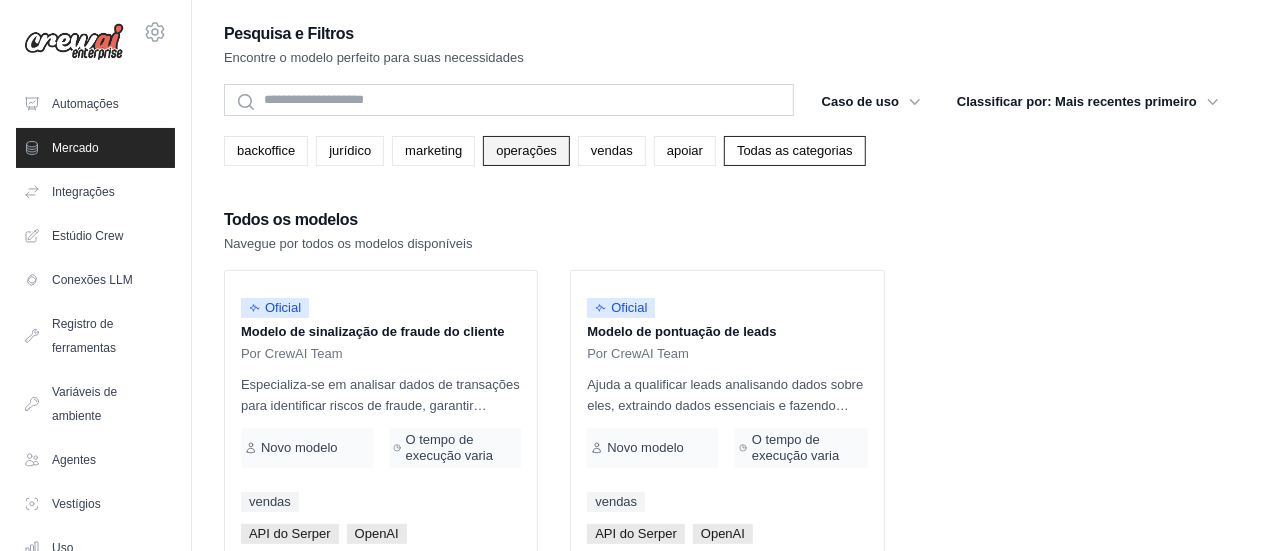 click on "operações" at bounding box center (526, 150) 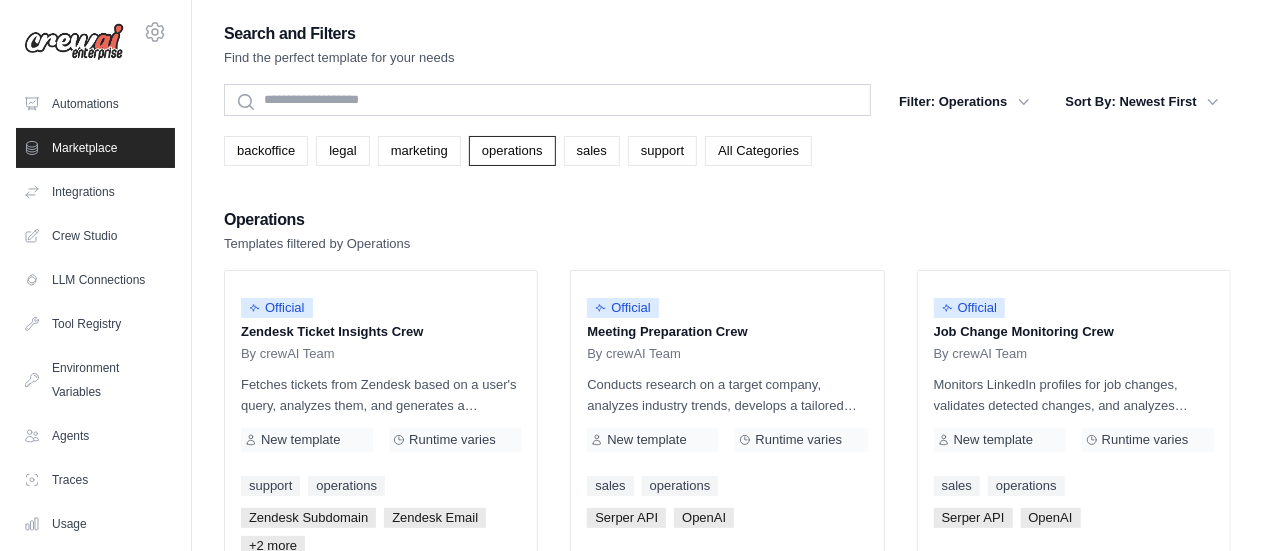 click on "Operations
Templates filtered by
Operations" at bounding box center (727, 230) 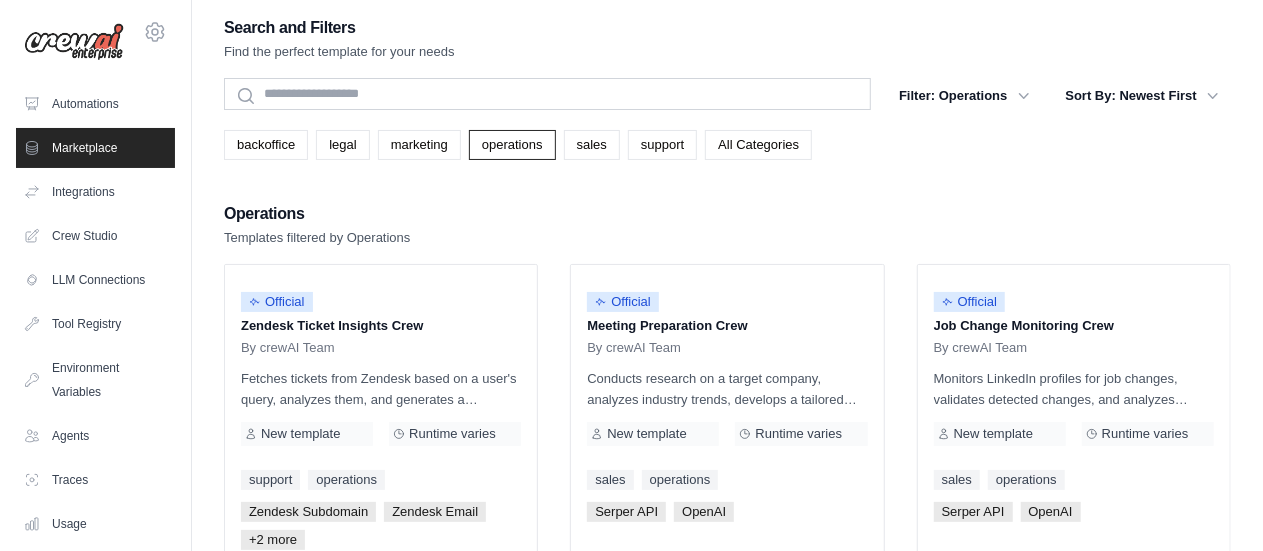 scroll, scrollTop: 0, scrollLeft: 0, axis: both 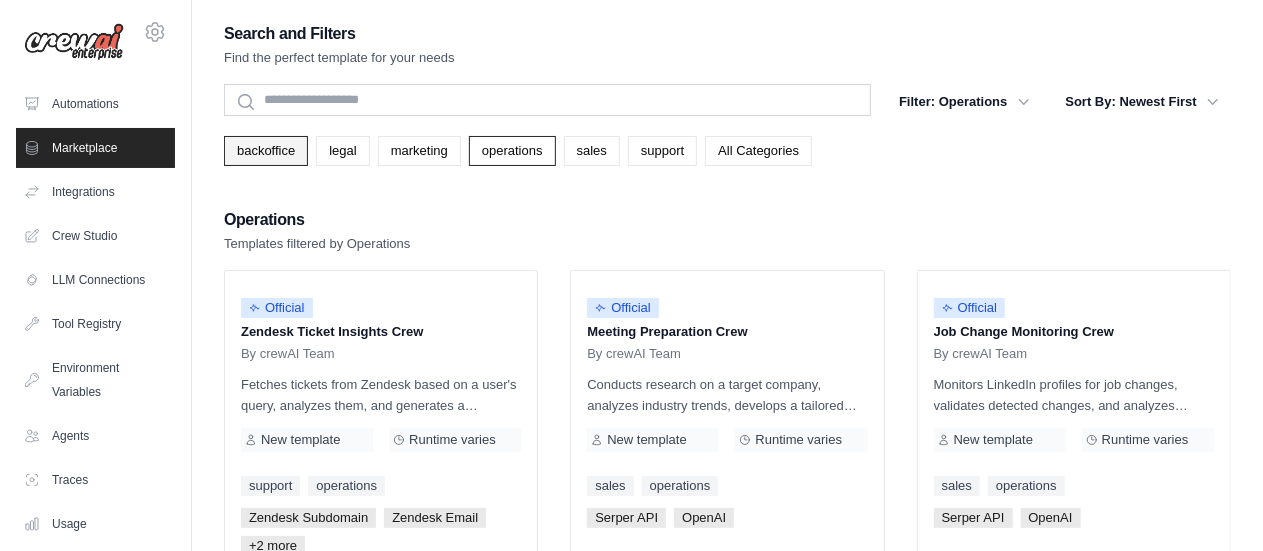 click on "backoffice" at bounding box center (266, 151) 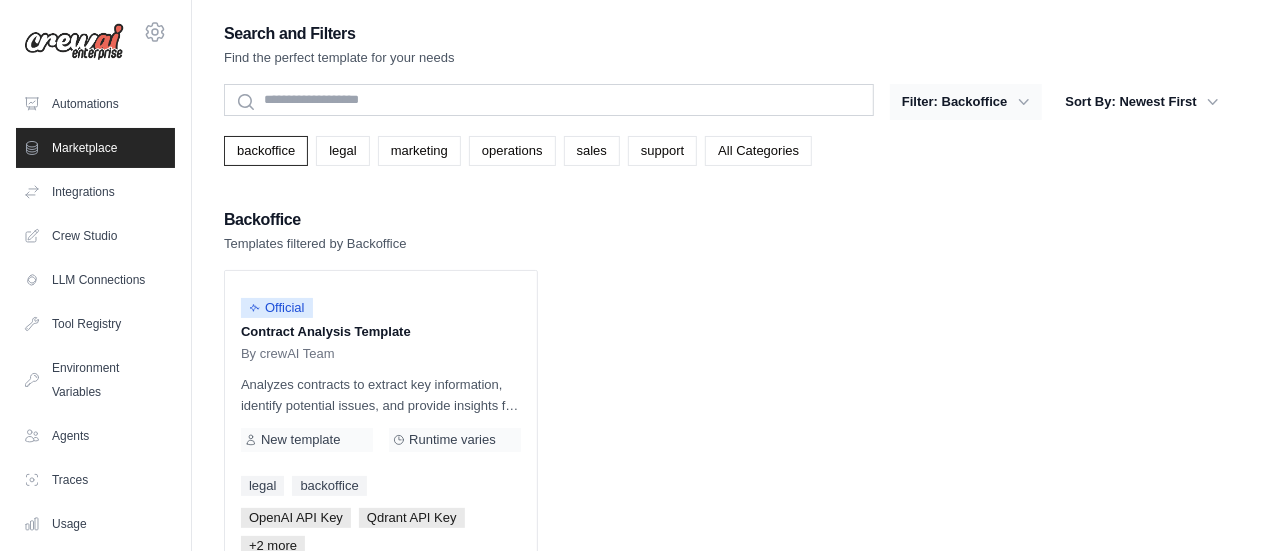 click on "Filter:
Backoffice" at bounding box center [965, 102] 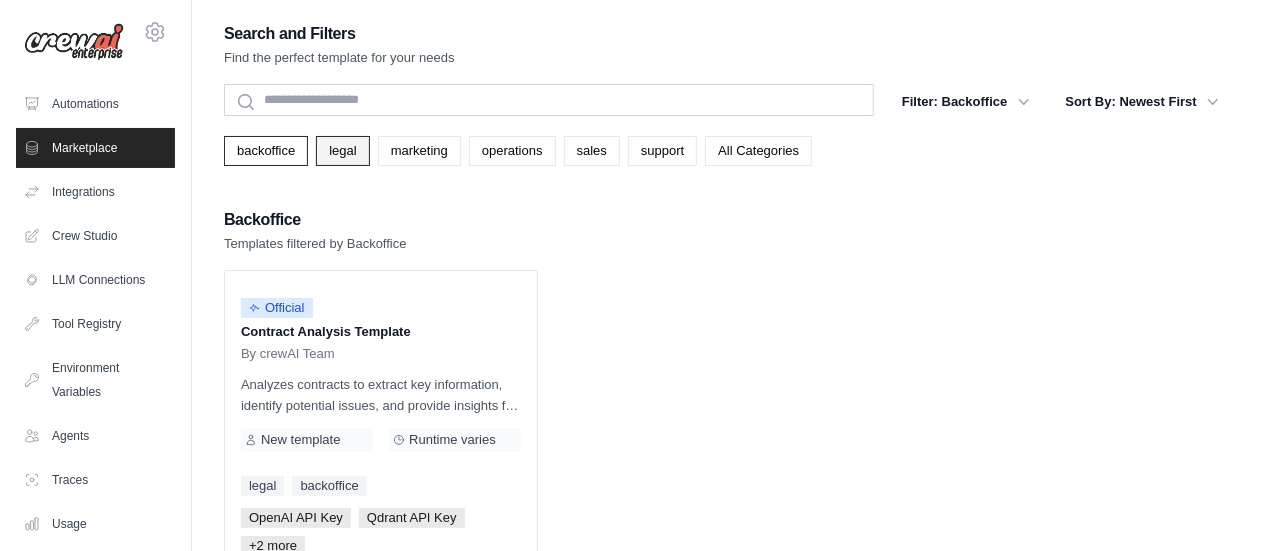 click on "legal" at bounding box center [342, 151] 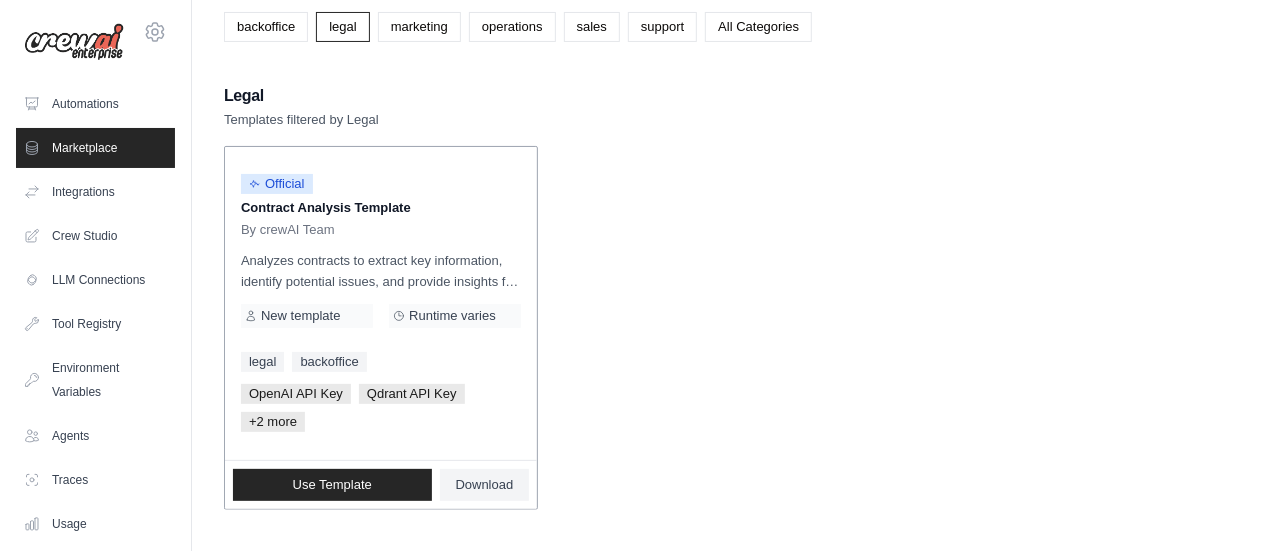 scroll, scrollTop: 0, scrollLeft: 0, axis: both 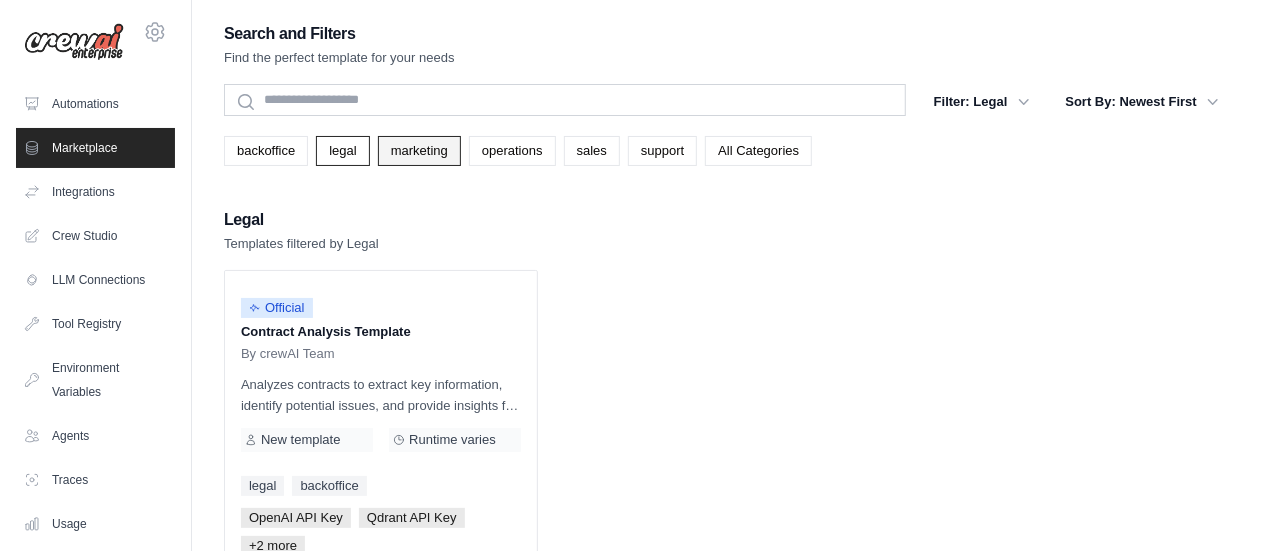 click on "marketing" at bounding box center (419, 151) 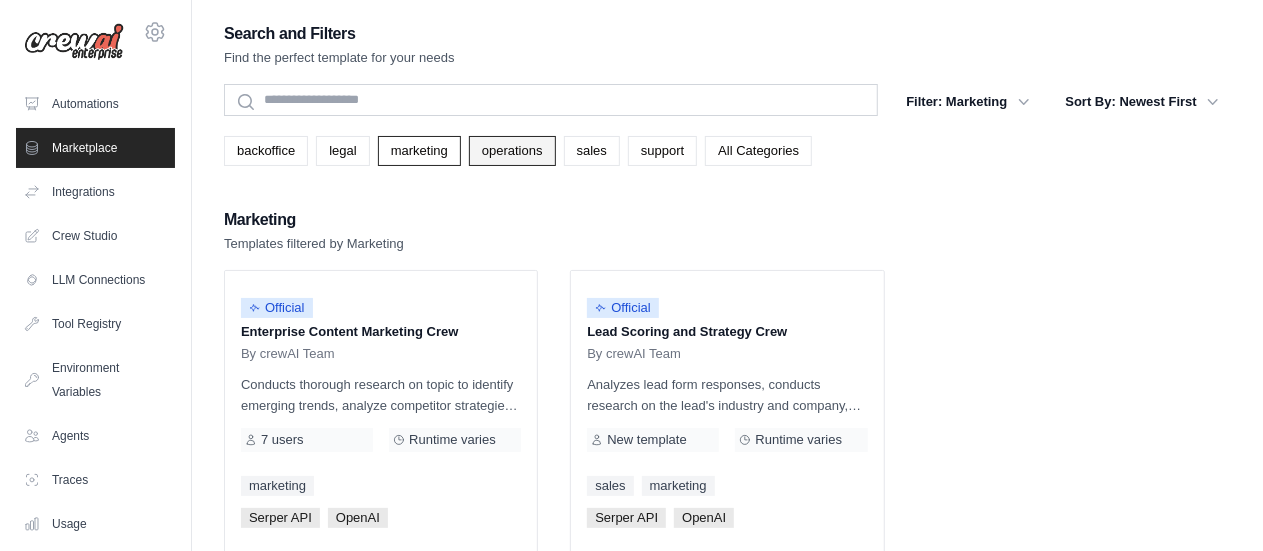 click on "operations" at bounding box center (512, 151) 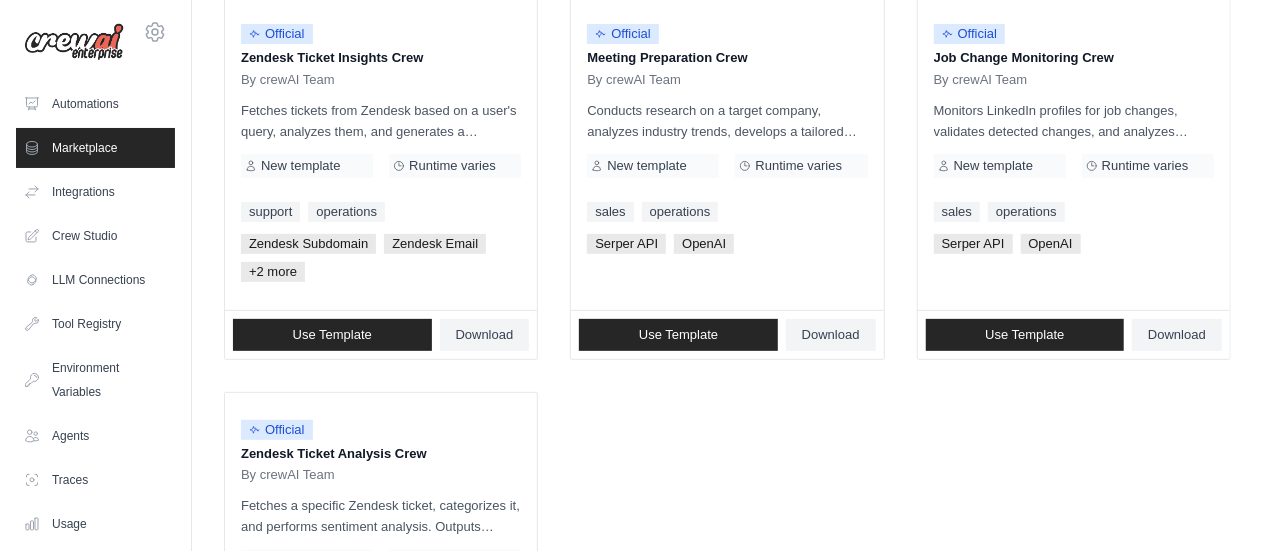 scroll, scrollTop: 0, scrollLeft: 0, axis: both 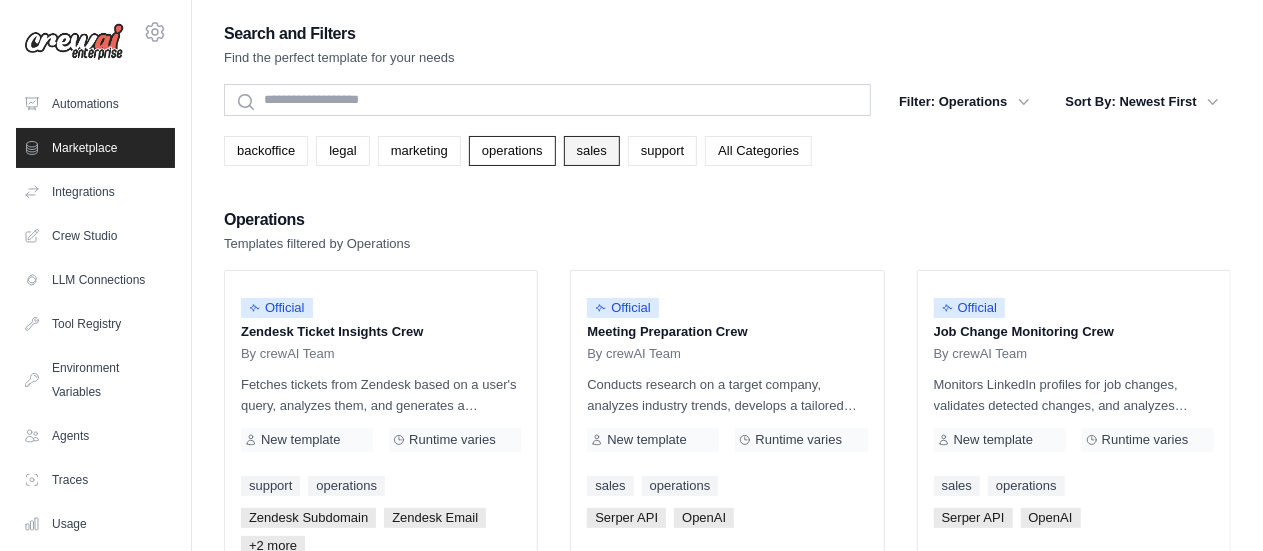 click on "sales" at bounding box center [592, 151] 